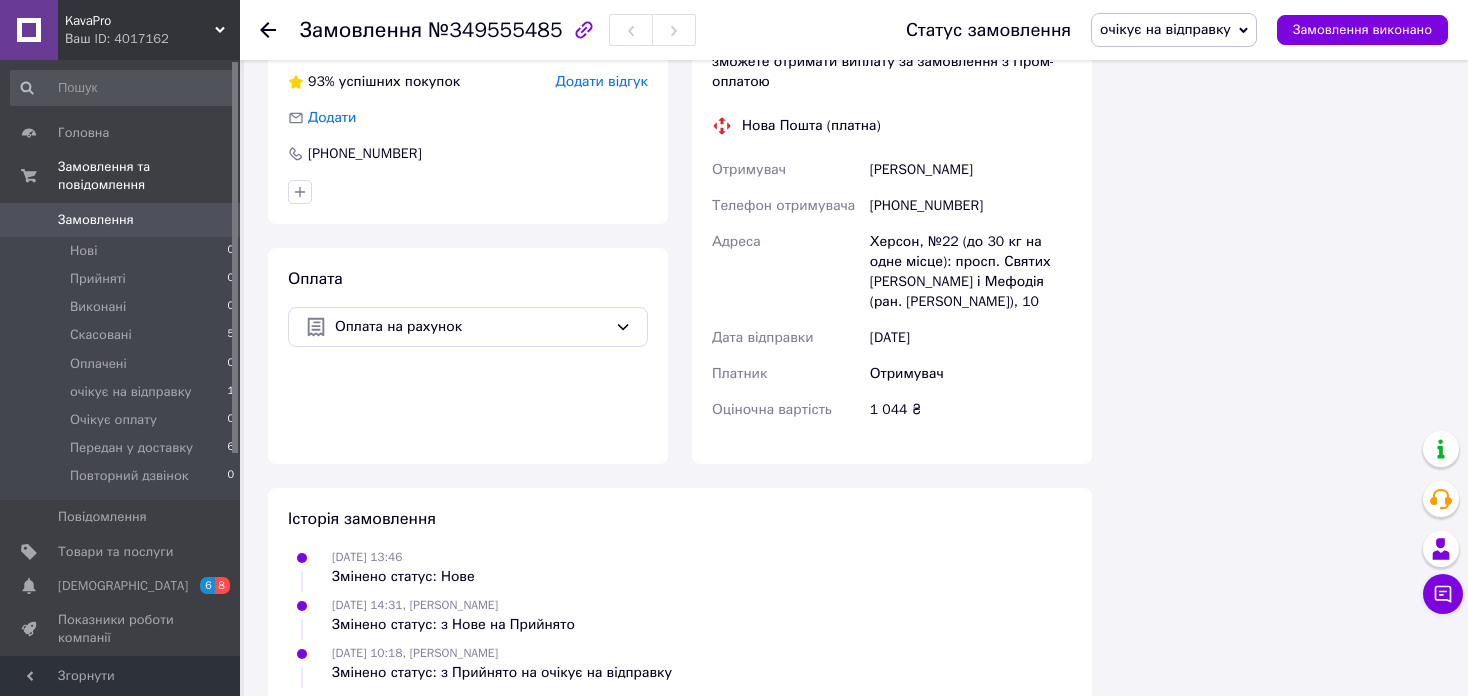 scroll, scrollTop: 1670, scrollLeft: 0, axis: vertical 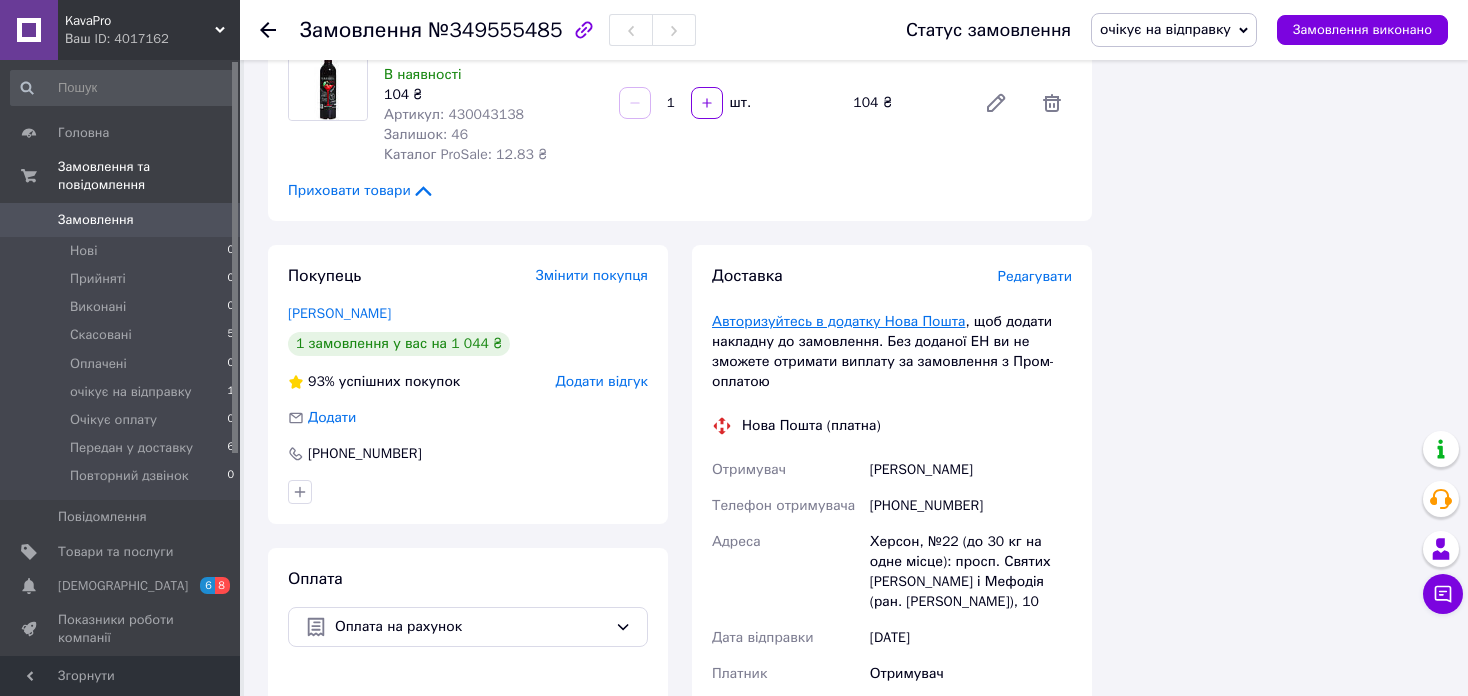 click on "Авторизуйтесь в додатку Нова Пошта" at bounding box center [838, 321] 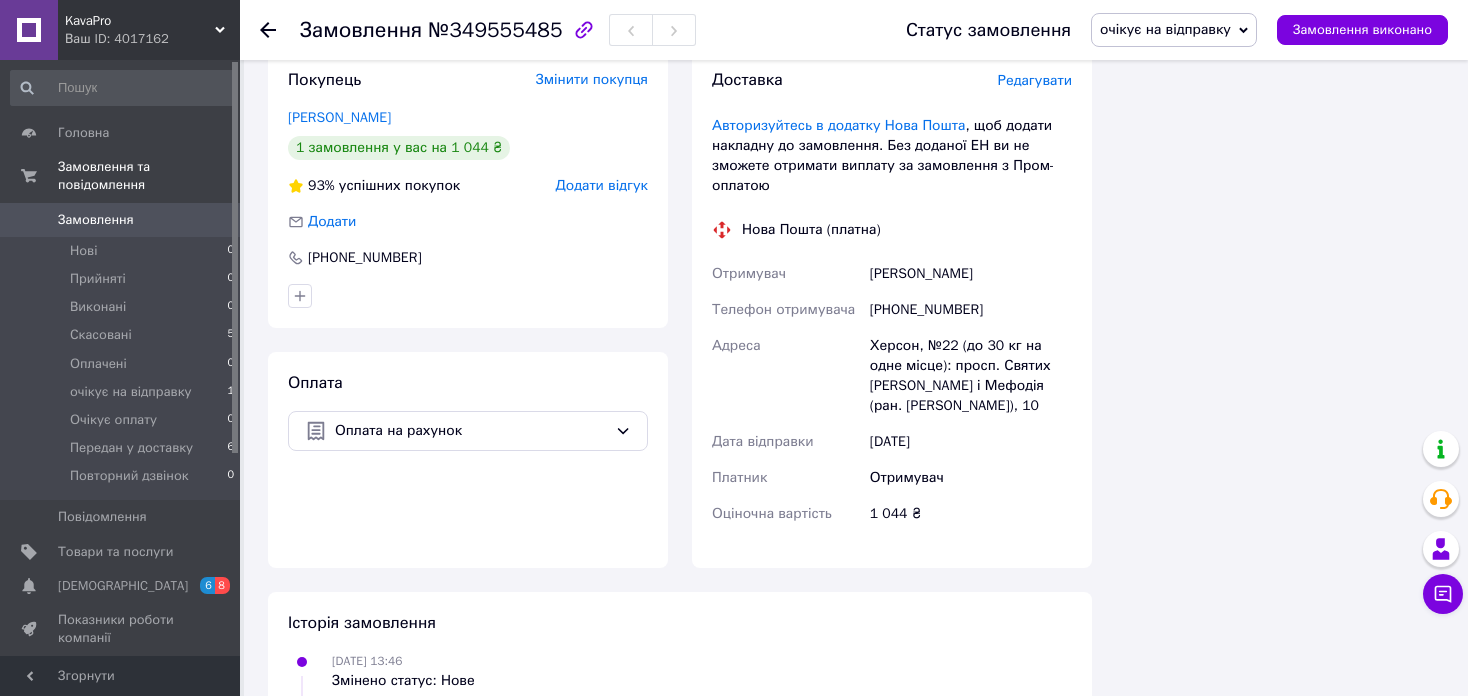 scroll, scrollTop: 1770, scrollLeft: 0, axis: vertical 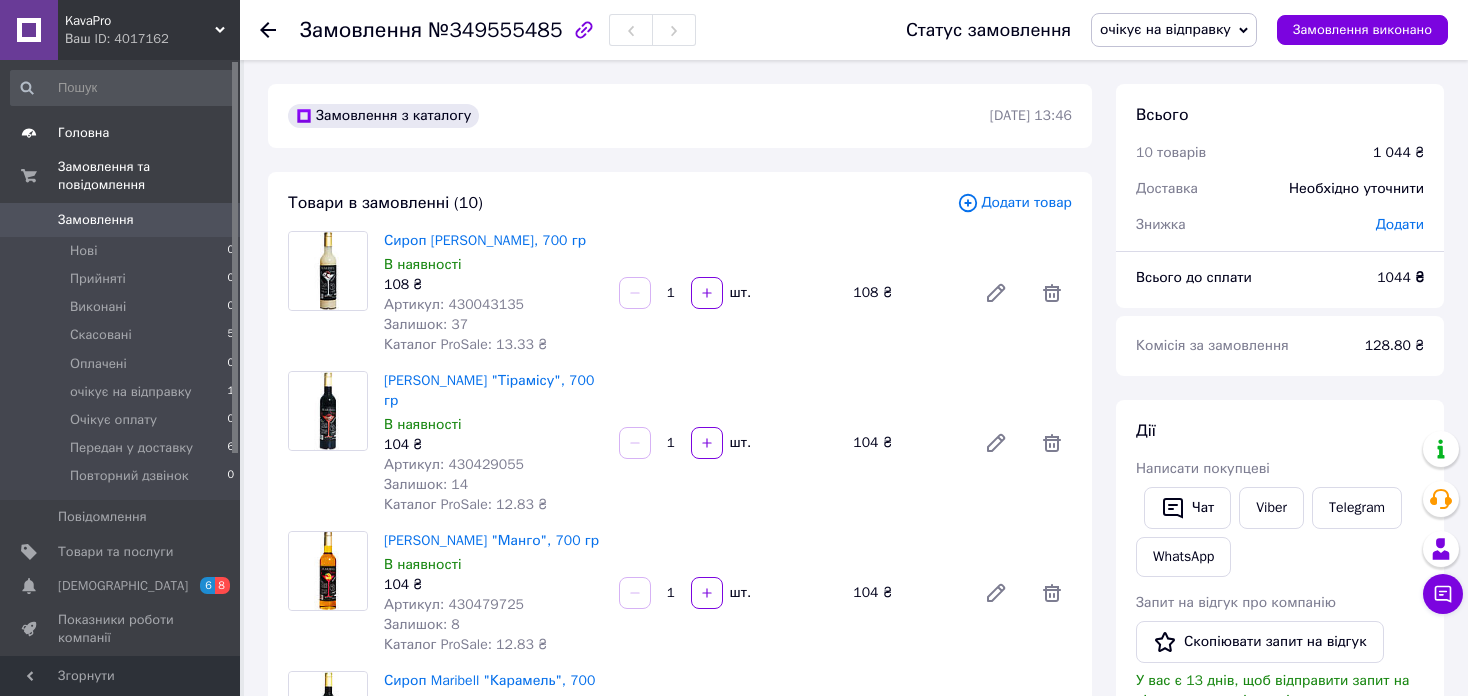 click on "Головна" at bounding box center (83, 133) 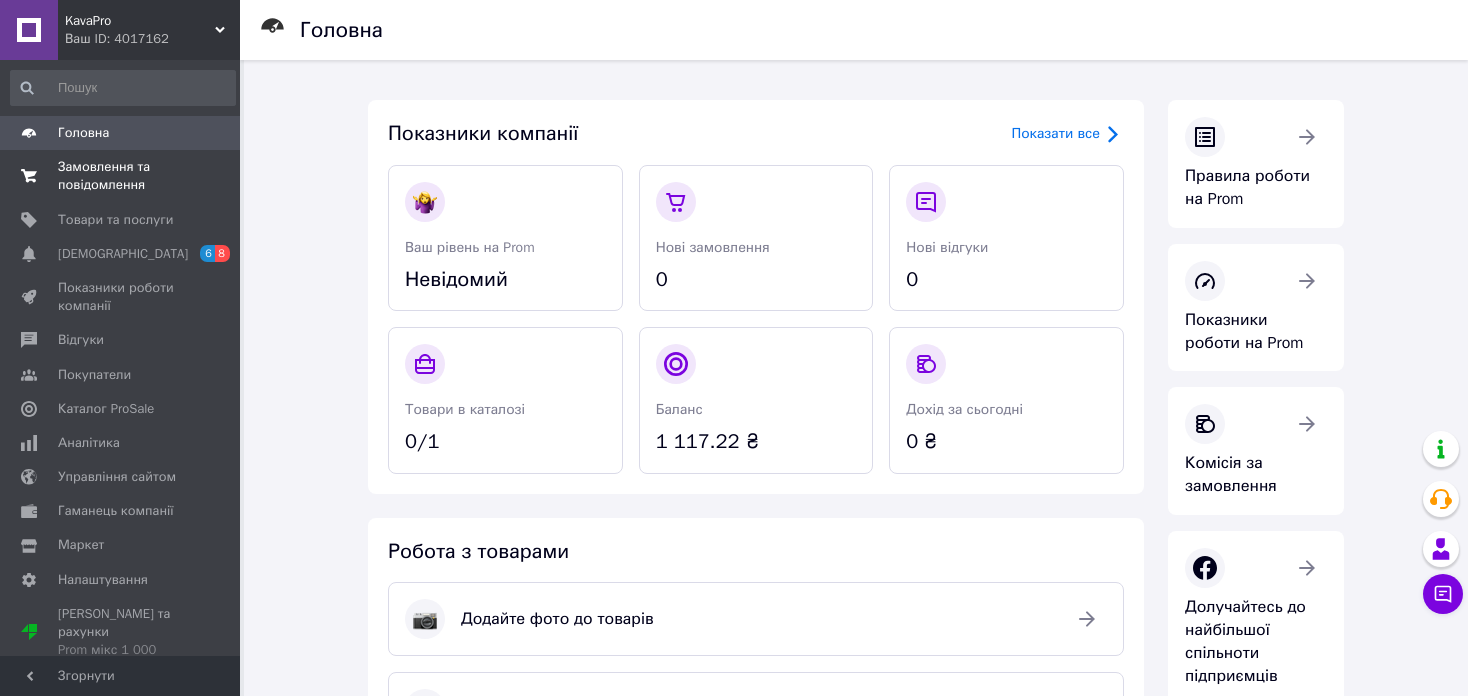 click on "Замовлення та повідомлення" at bounding box center [121, 176] 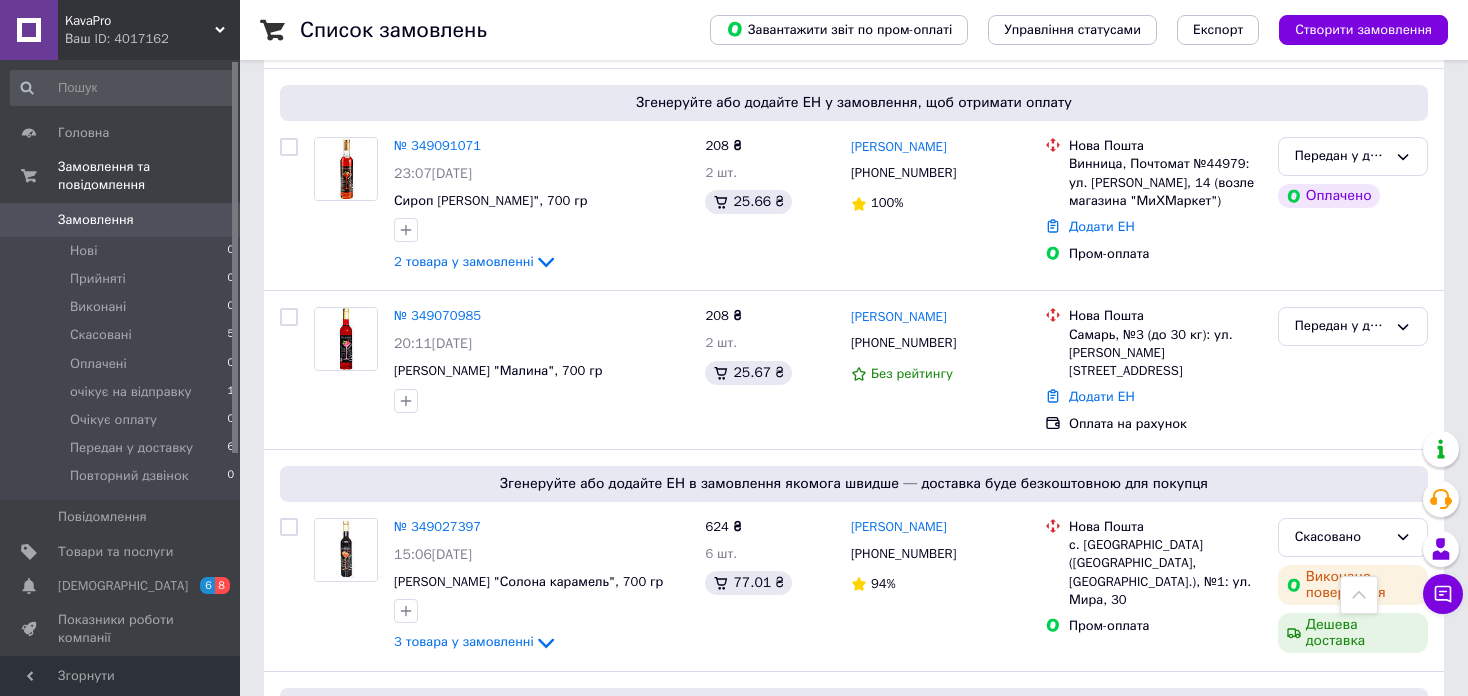 scroll, scrollTop: 1000, scrollLeft: 0, axis: vertical 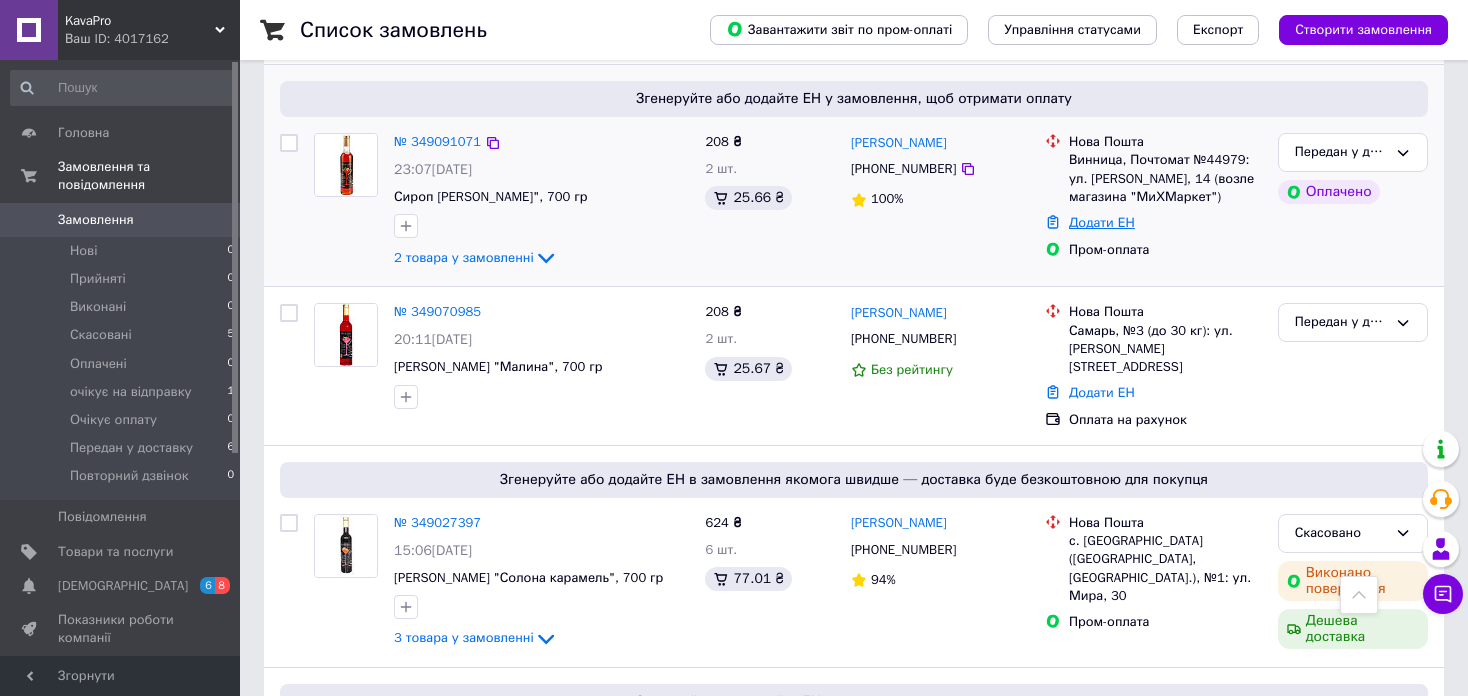 click on "Додати ЕН" at bounding box center [1102, 222] 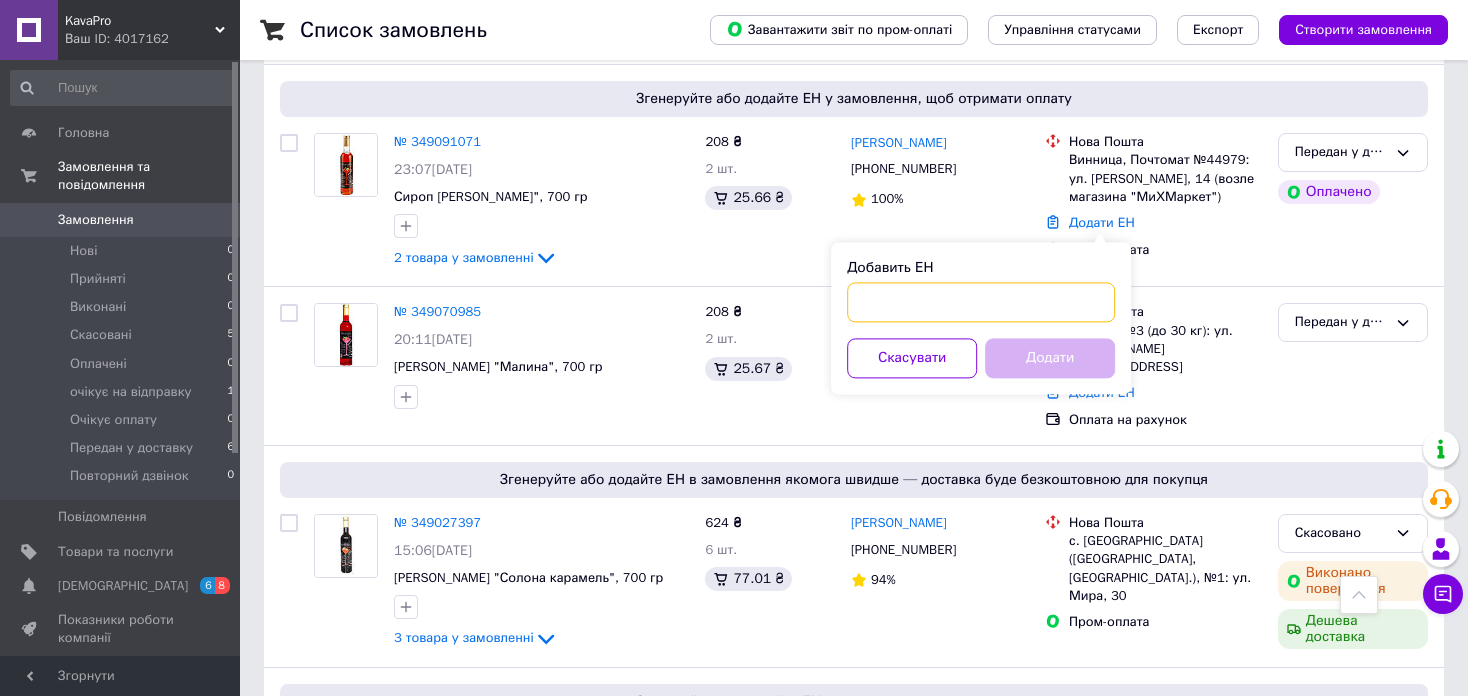 click on "Добавить ЕН" at bounding box center [981, 302] 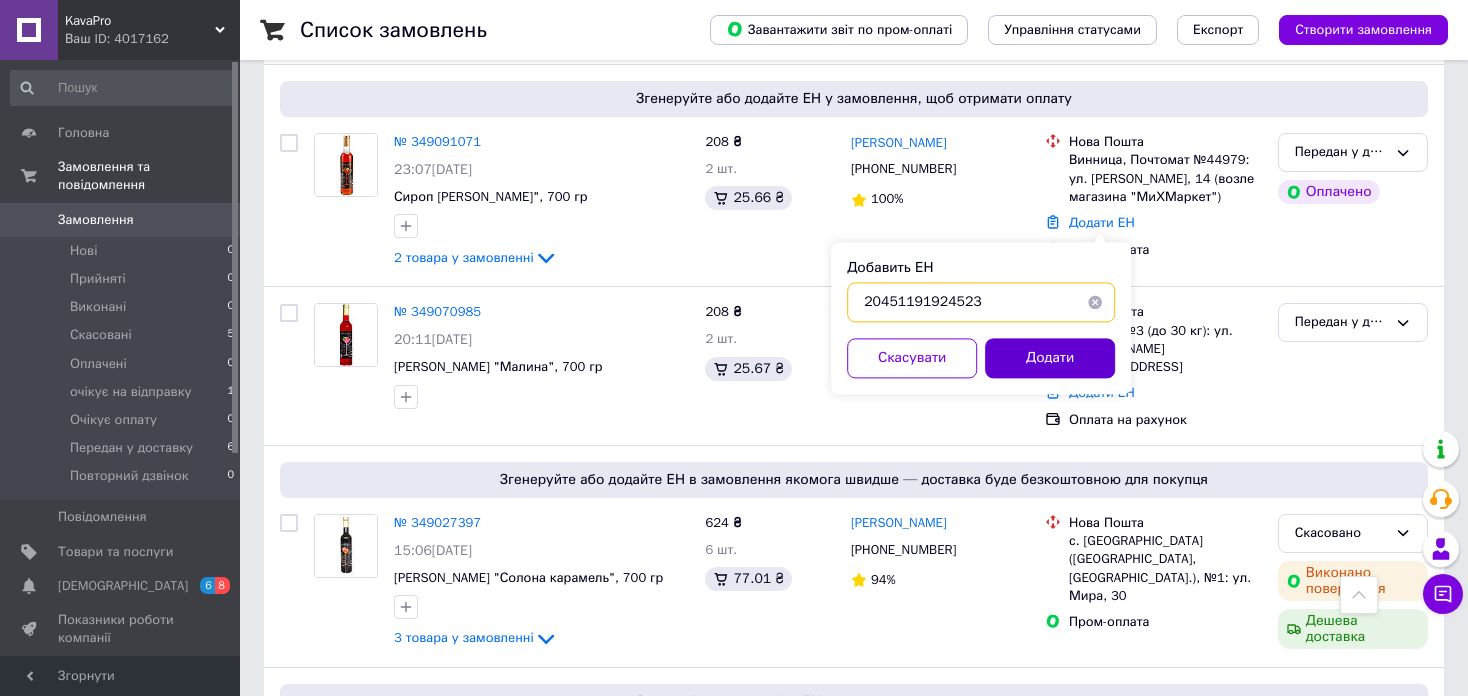 type on "20451191924523" 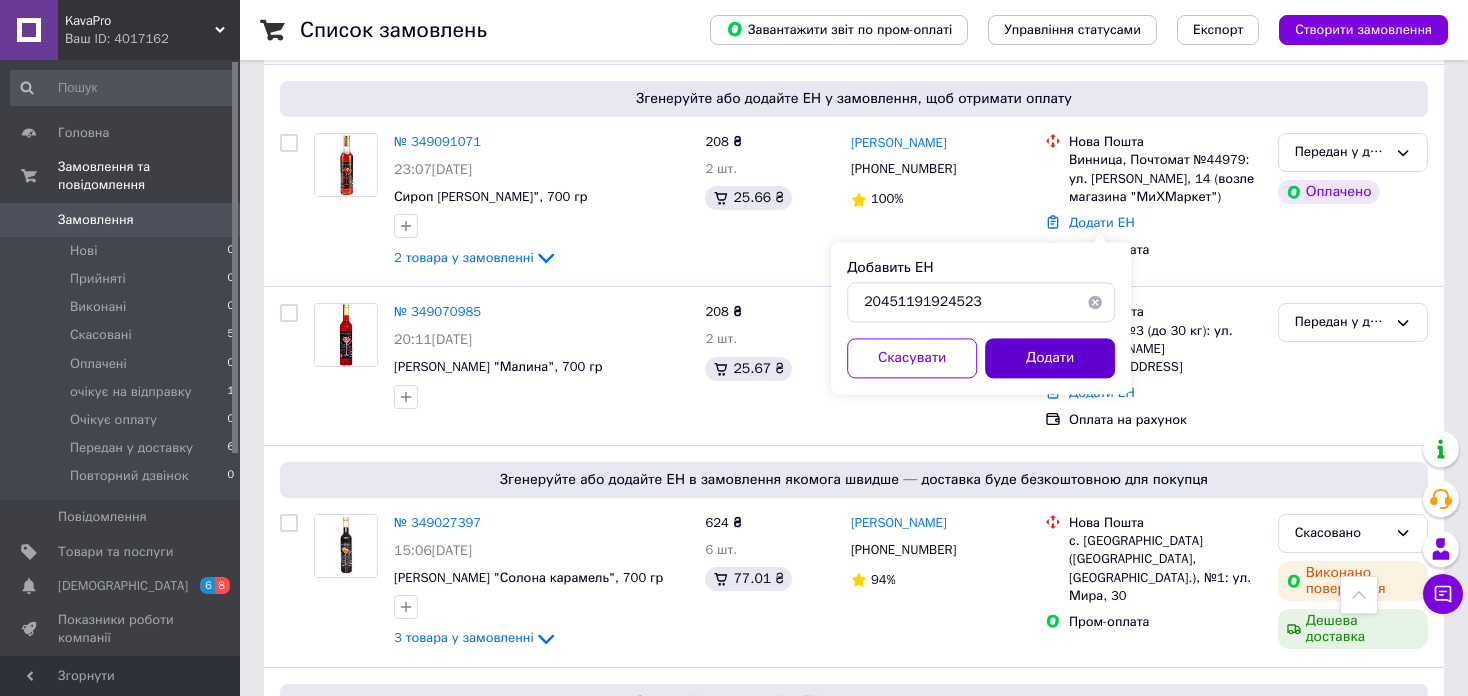 click on "Додати" at bounding box center [1050, 358] 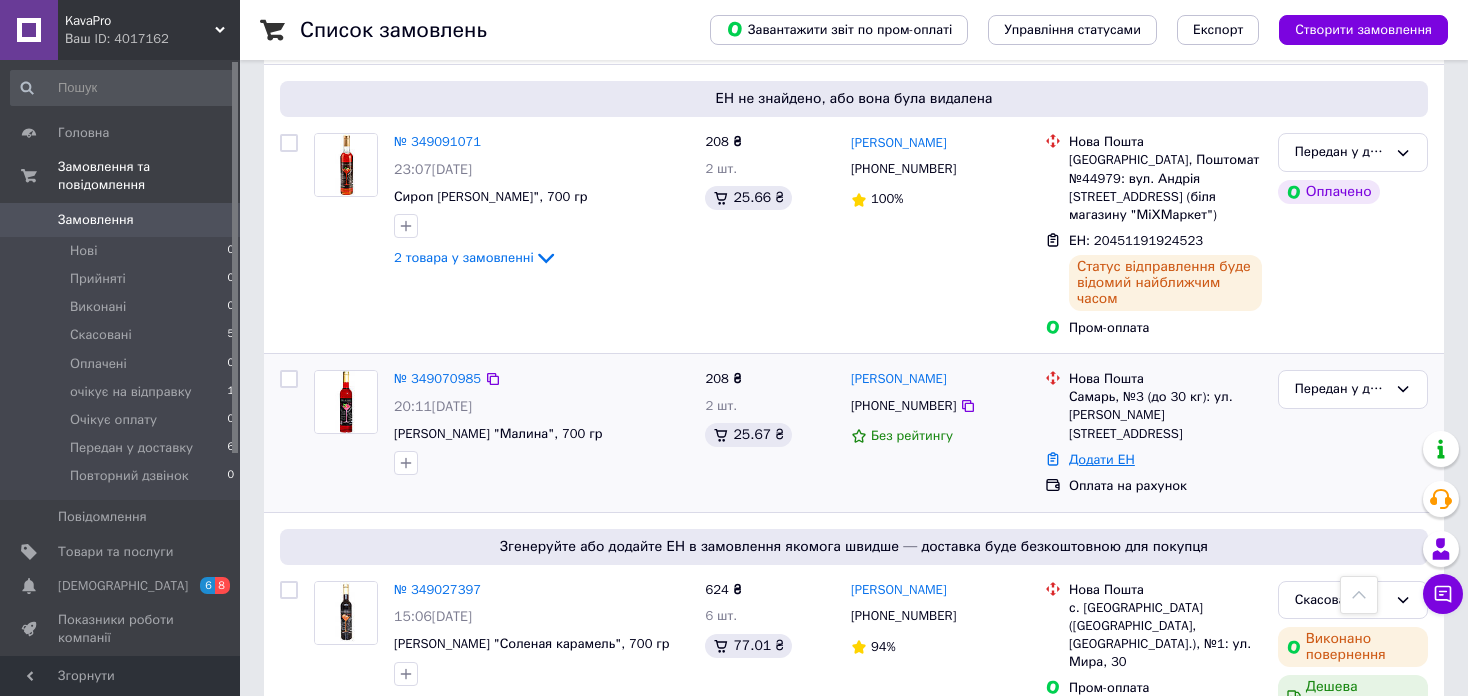 click on "Додати ЕН" at bounding box center [1102, 459] 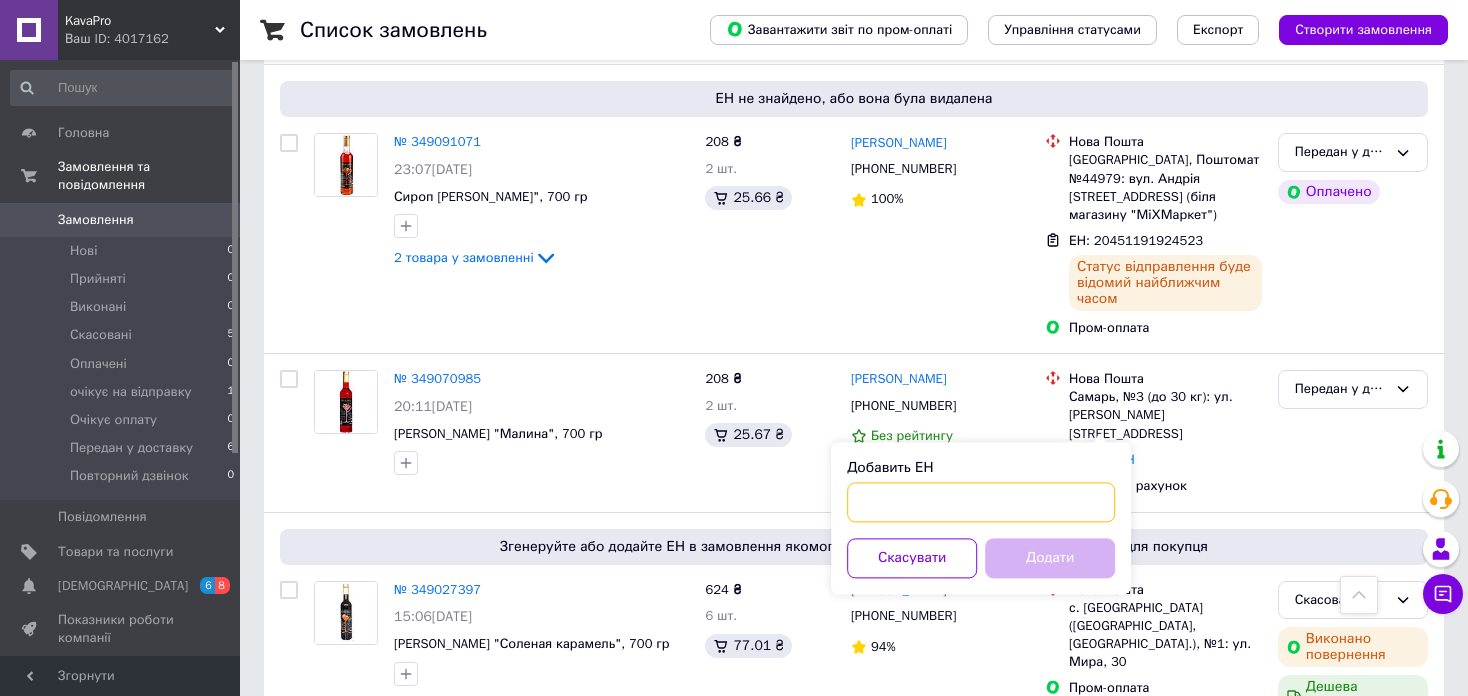 click on "Добавить ЕН" at bounding box center [981, 502] 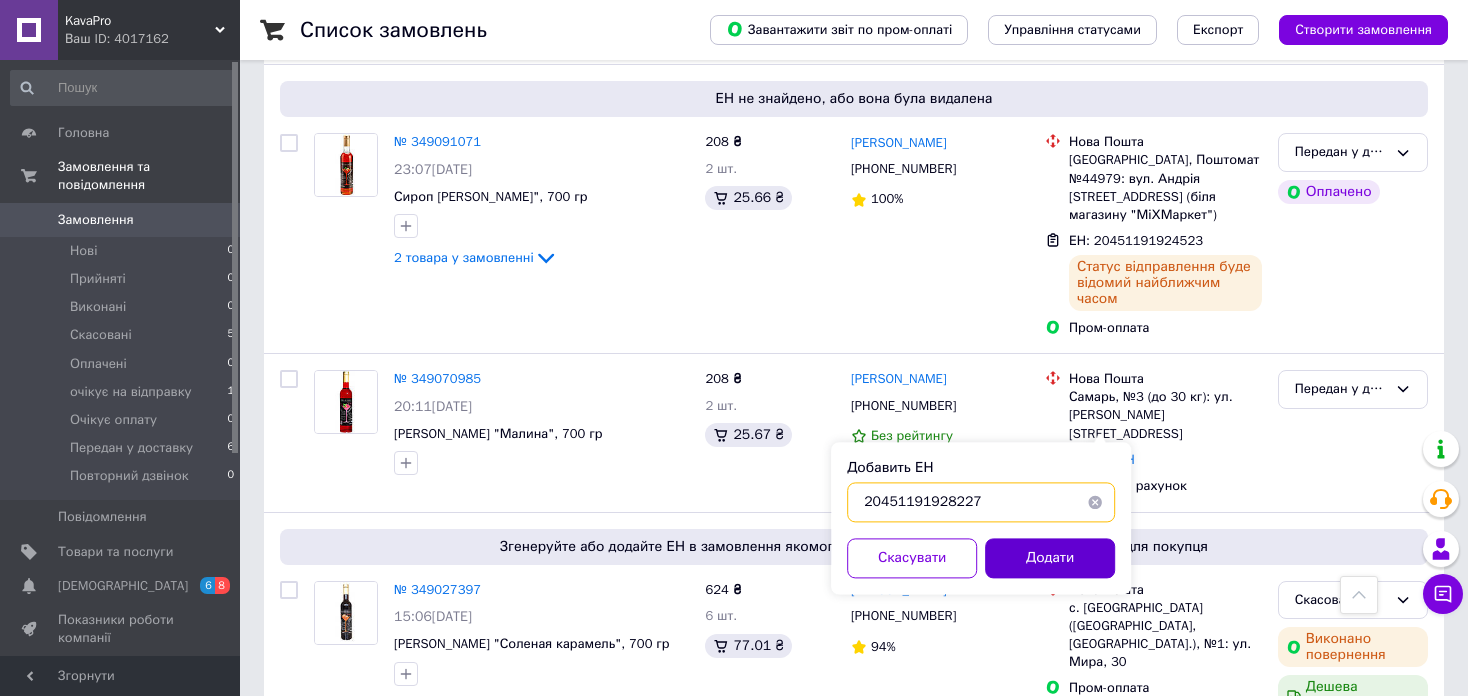 type on "20451191928227" 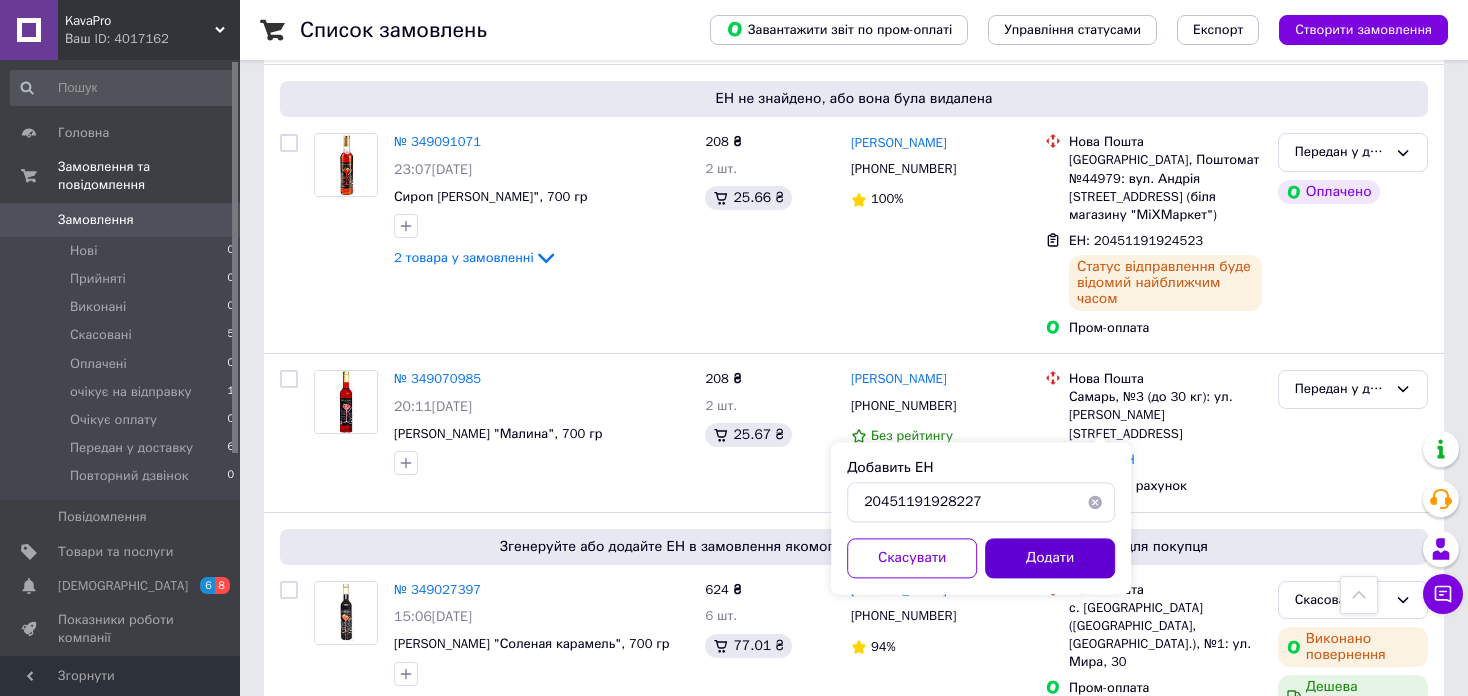 click on "Додати" at bounding box center (1050, 558) 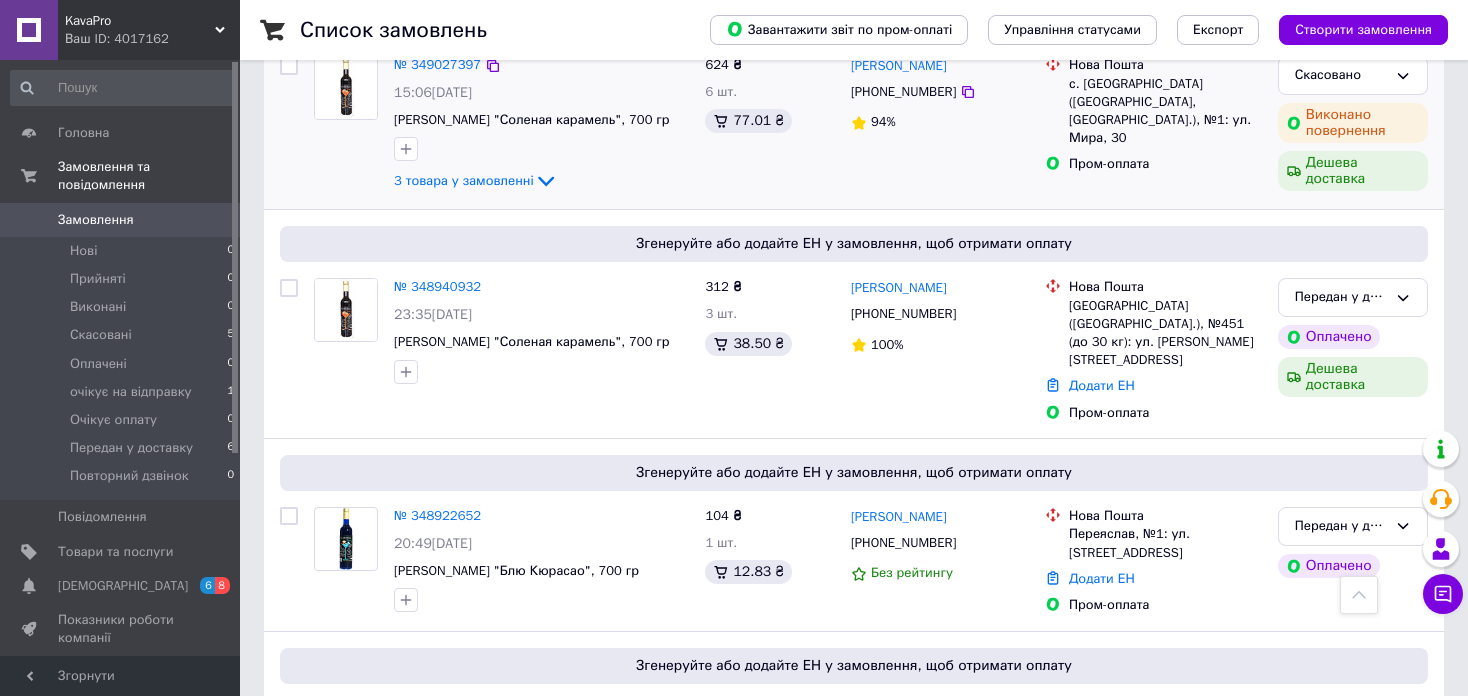 scroll, scrollTop: 1600, scrollLeft: 0, axis: vertical 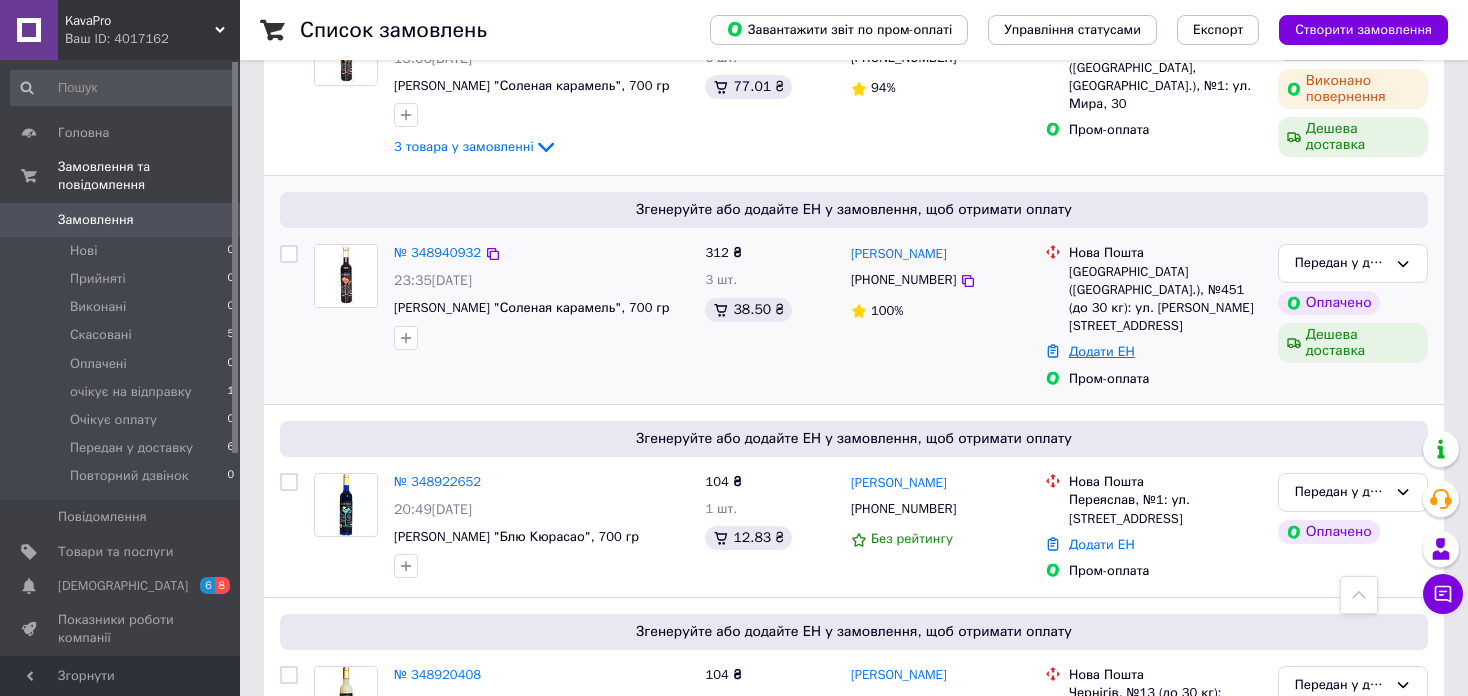 click on "Додати ЕН" at bounding box center [1102, 351] 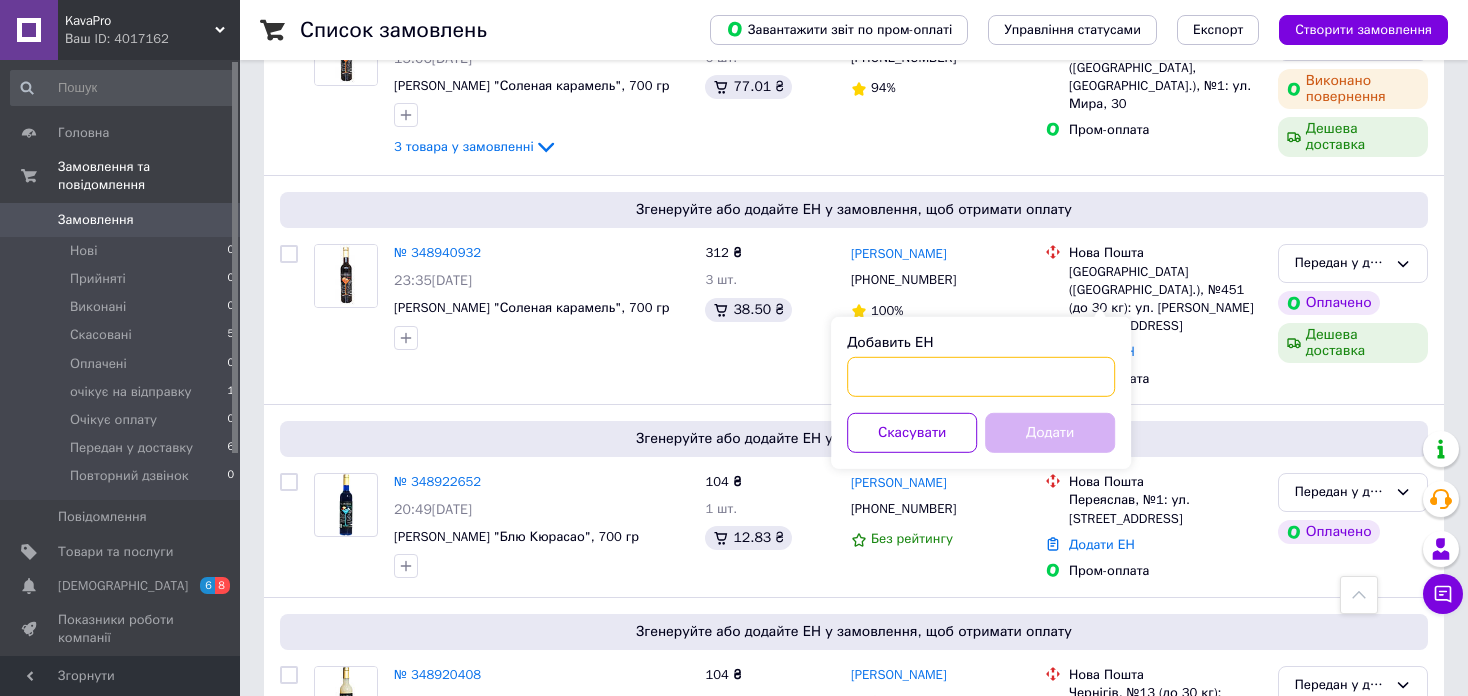 click on "Добавить ЕН" at bounding box center [981, 377] 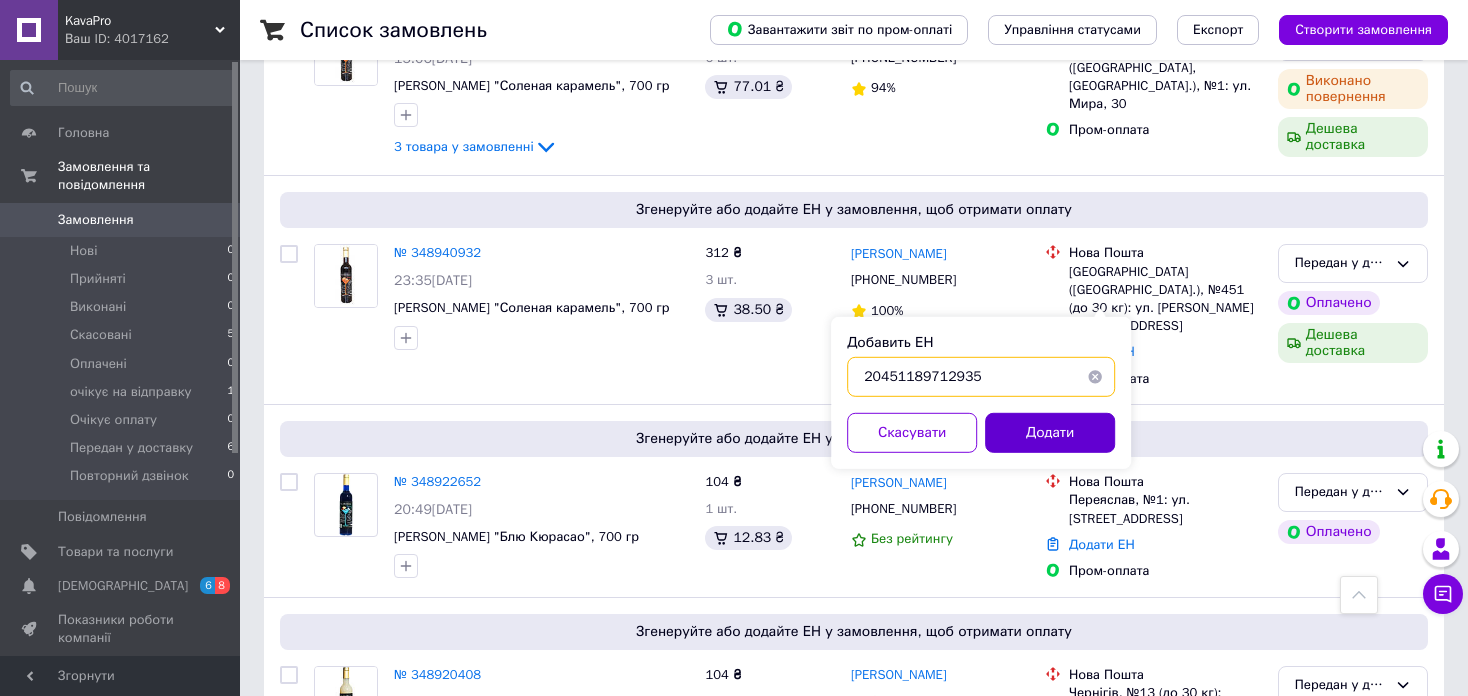 type on "20451189712935" 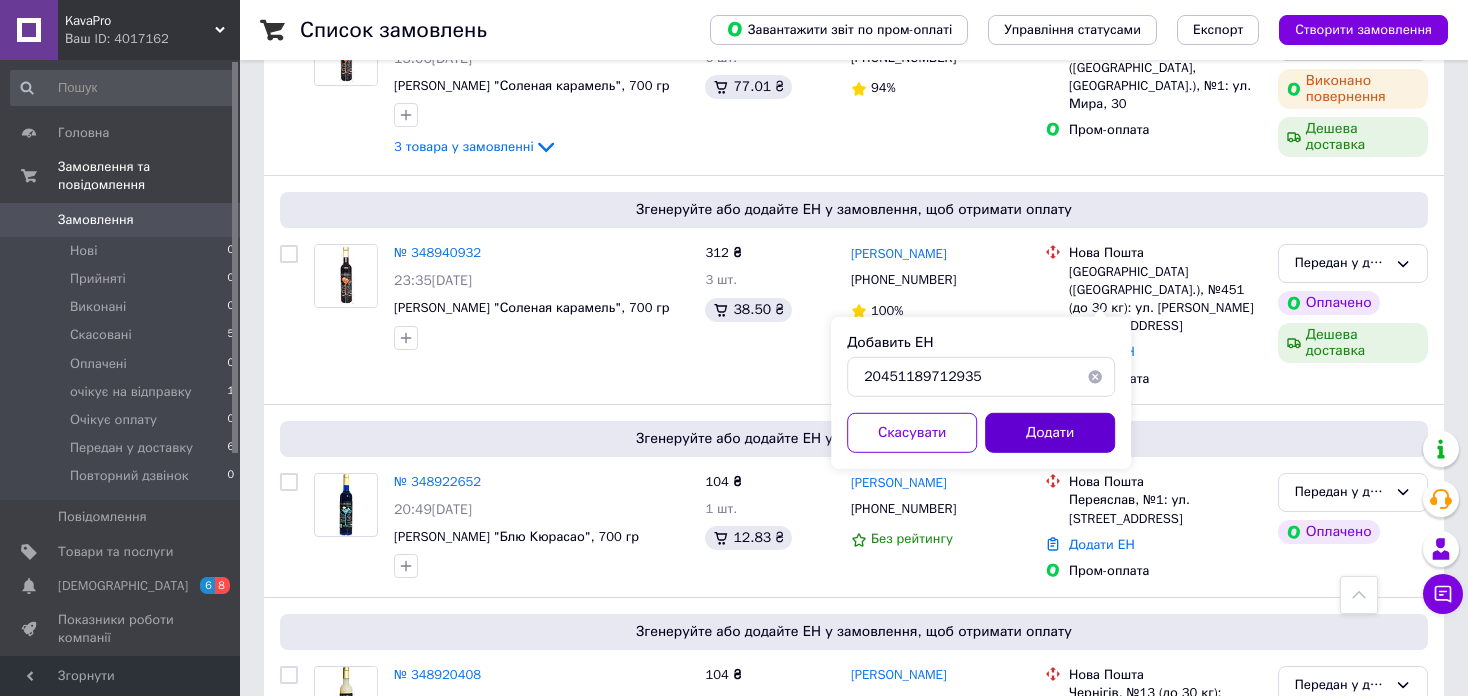 click on "Додати" at bounding box center (1050, 433) 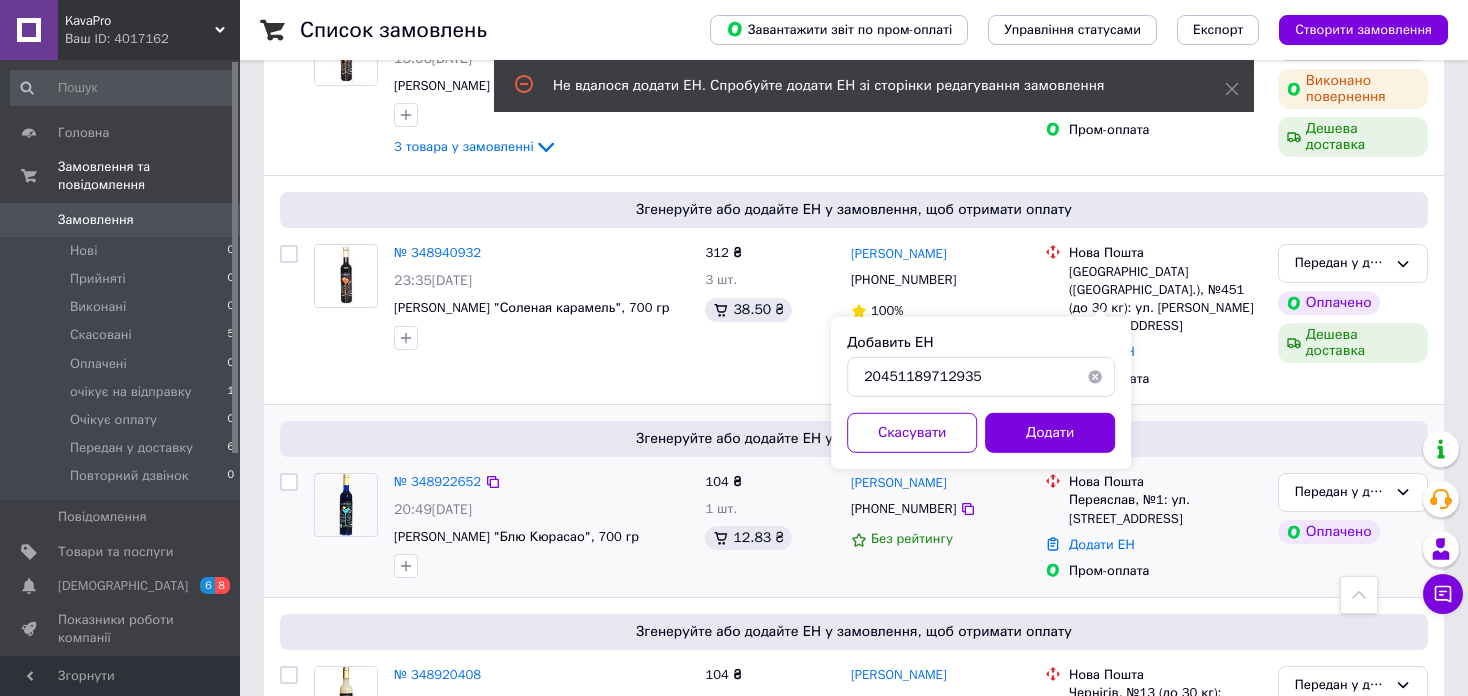 click on "Згенеруйте або додайте ЕН у замовлення, щоб отримати оплату" at bounding box center (854, 439) 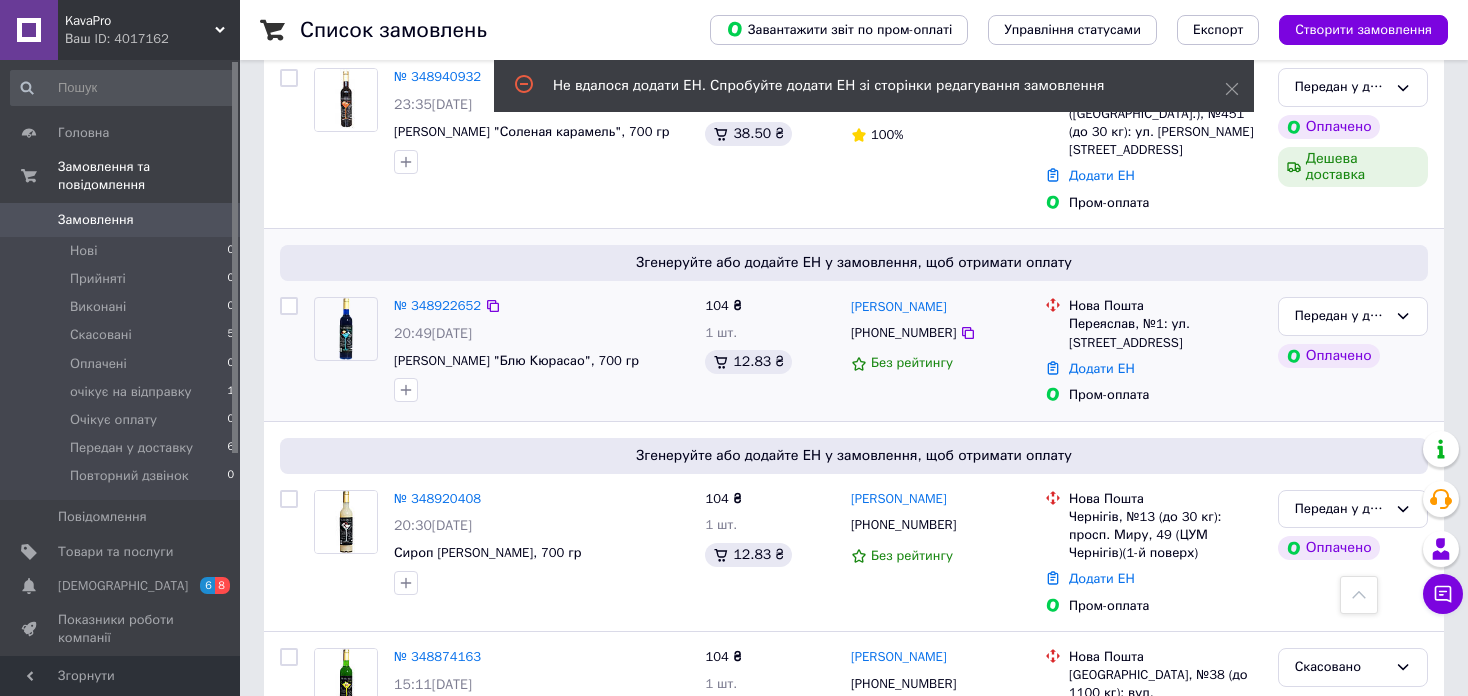 scroll, scrollTop: 1800, scrollLeft: 0, axis: vertical 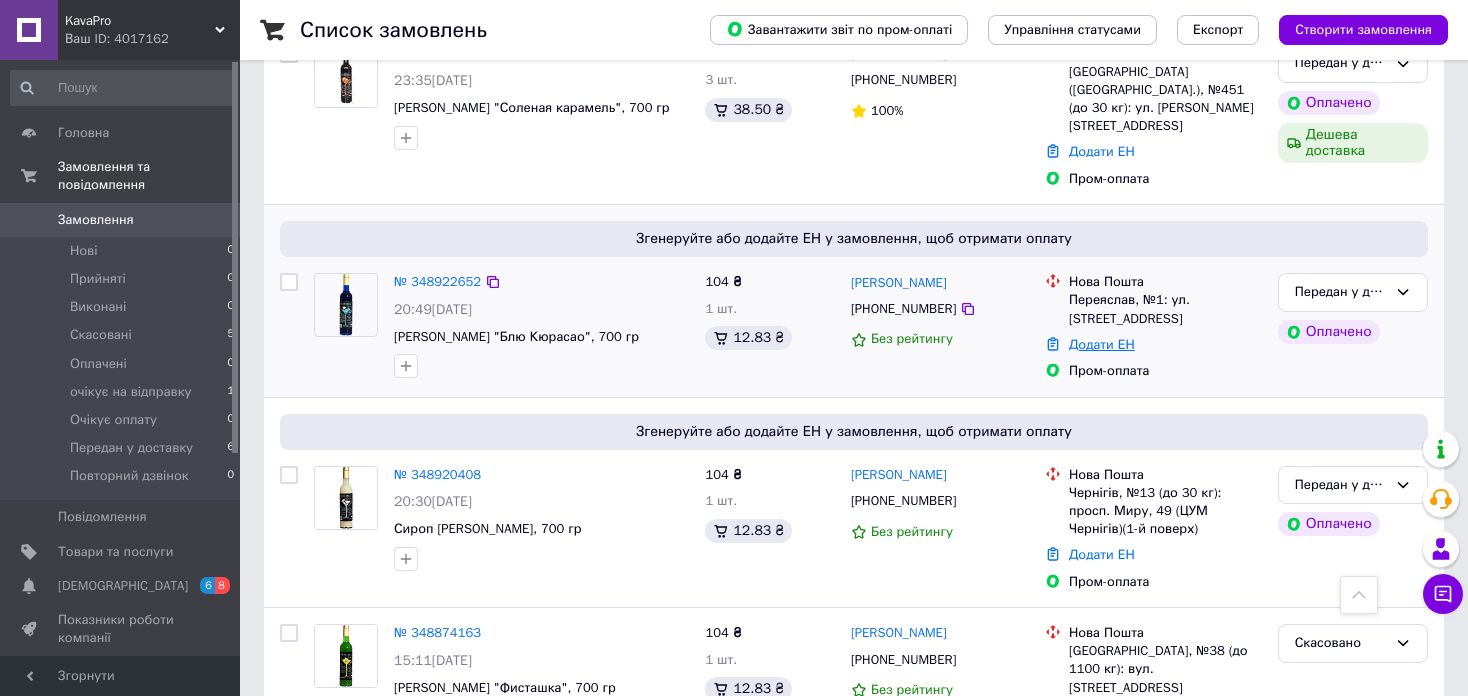 click on "Додати ЕН" at bounding box center [1102, 344] 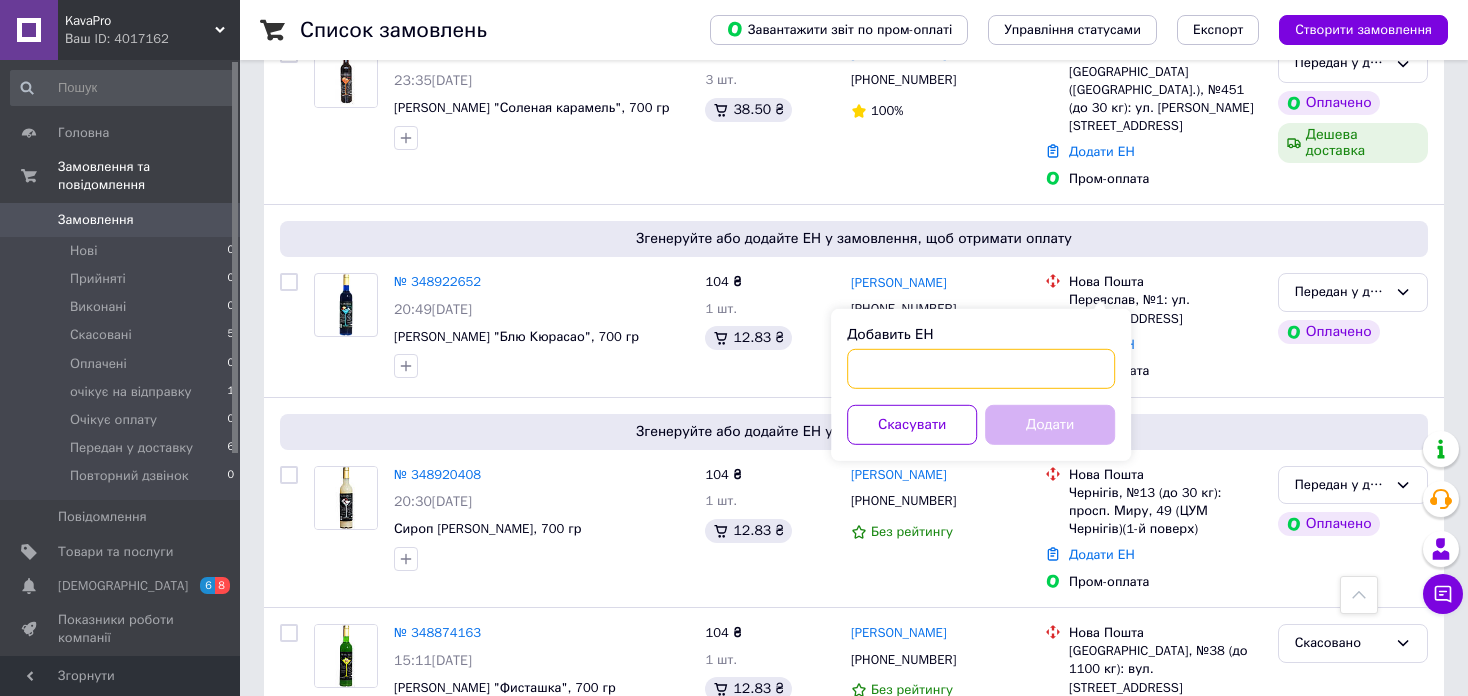 click on "Добавить ЕН" at bounding box center [981, 369] 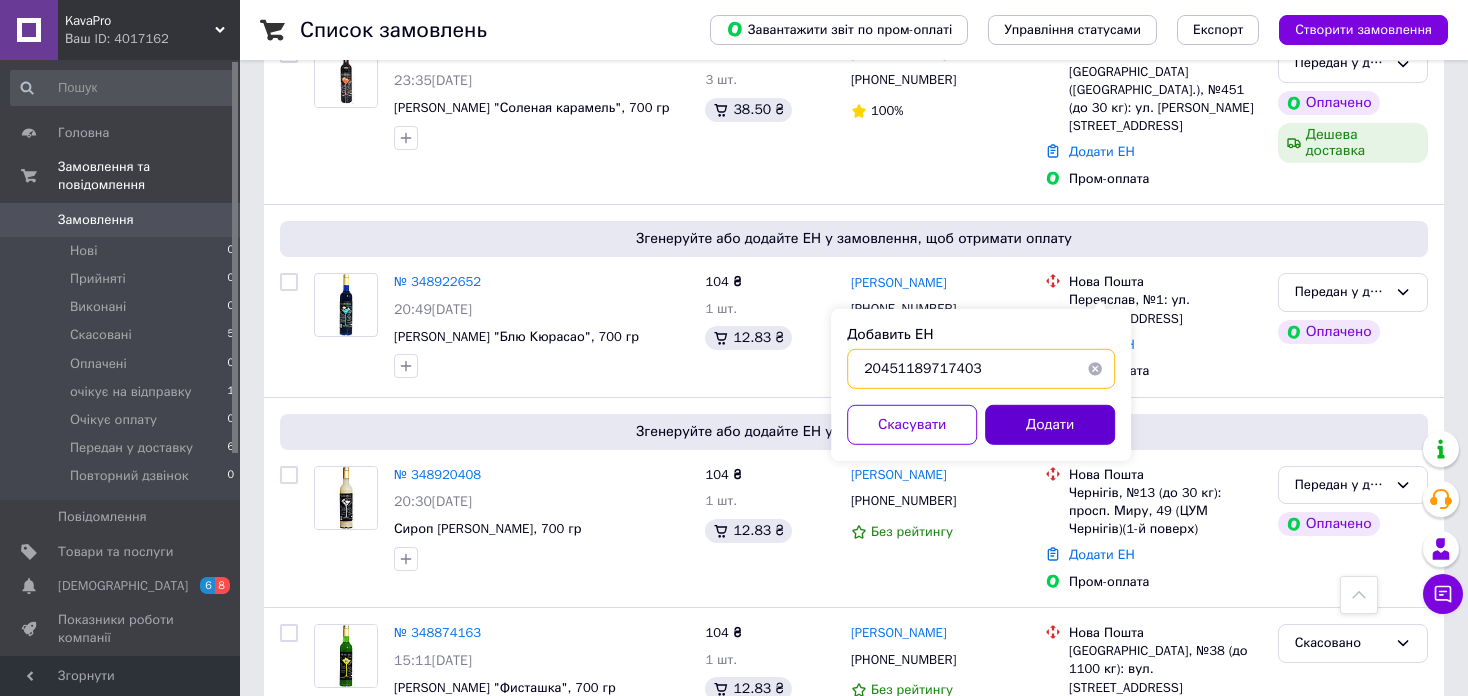 type on "20451189717403" 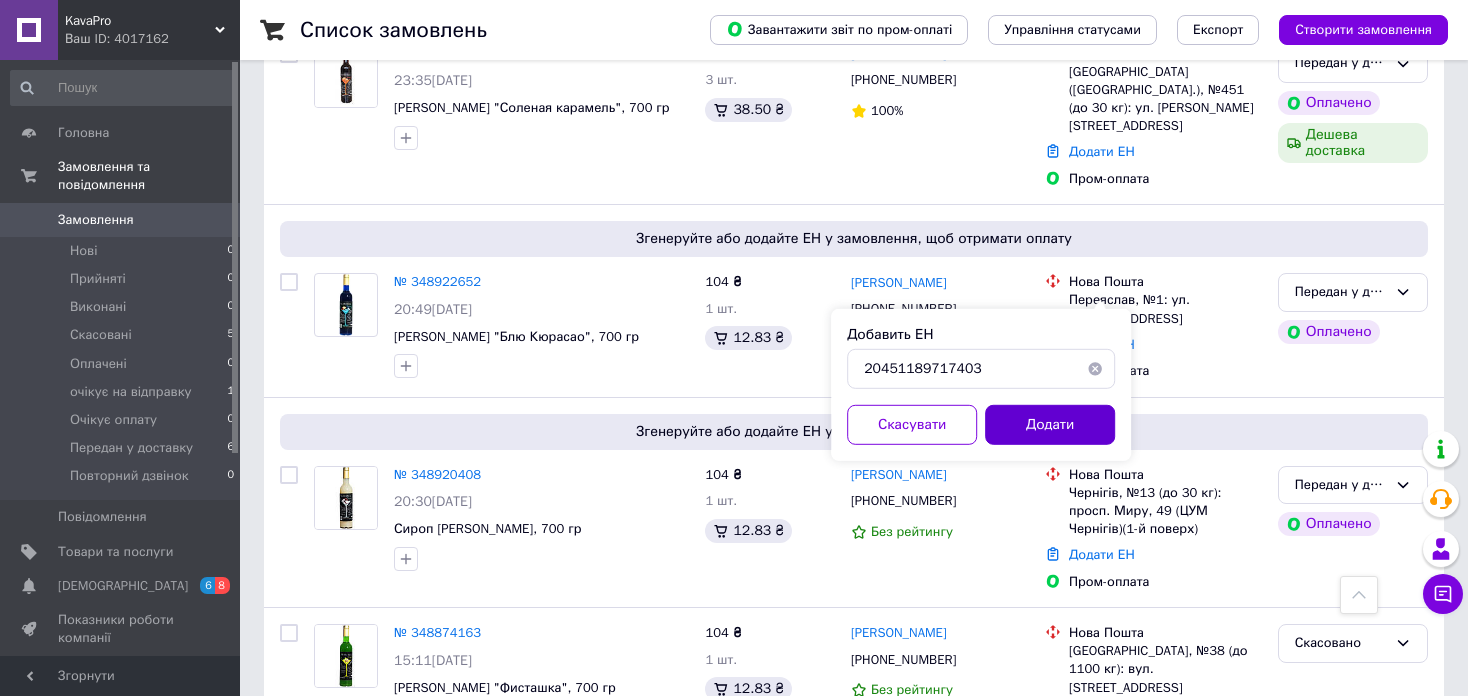 click on "Додати" at bounding box center (1050, 425) 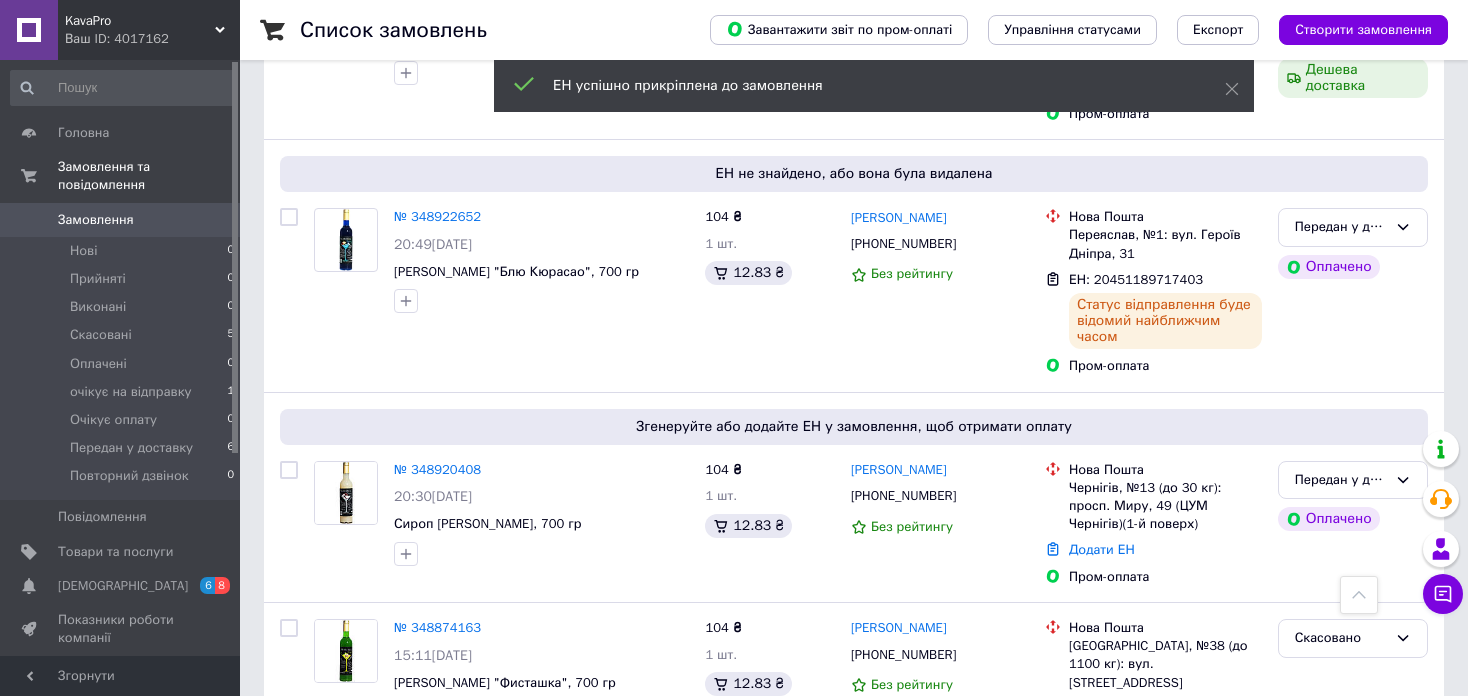 scroll, scrollTop: 2000, scrollLeft: 0, axis: vertical 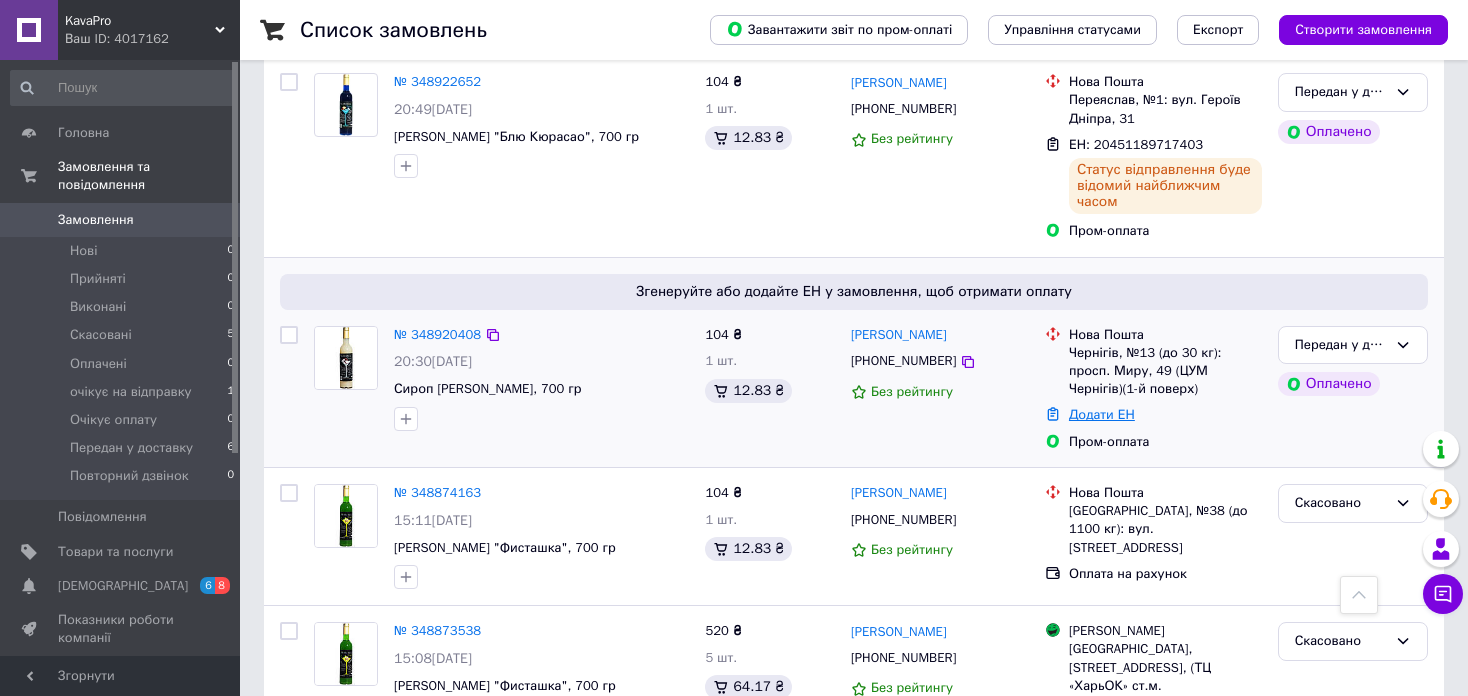 click on "Додати ЕН" at bounding box center [1102, 414] 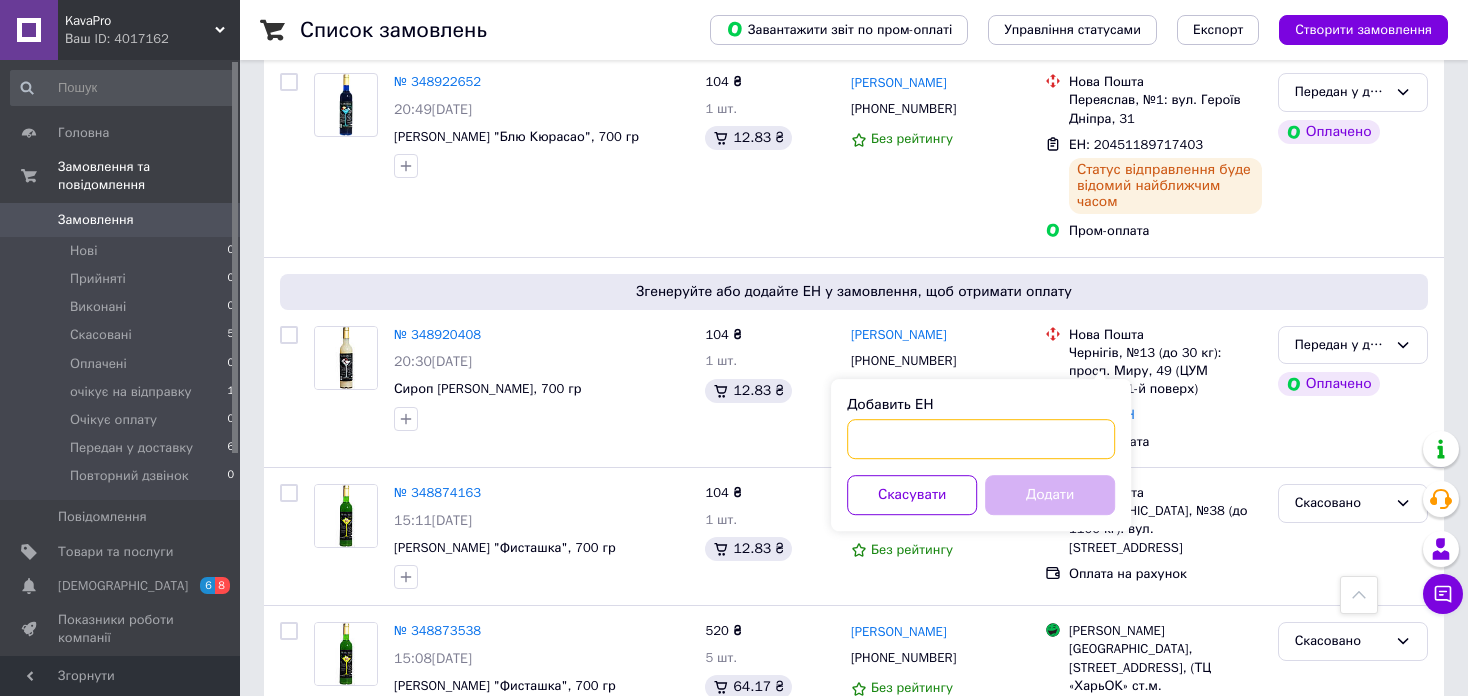 click on "Добавить ЕН" at bounding box center (981, 439) 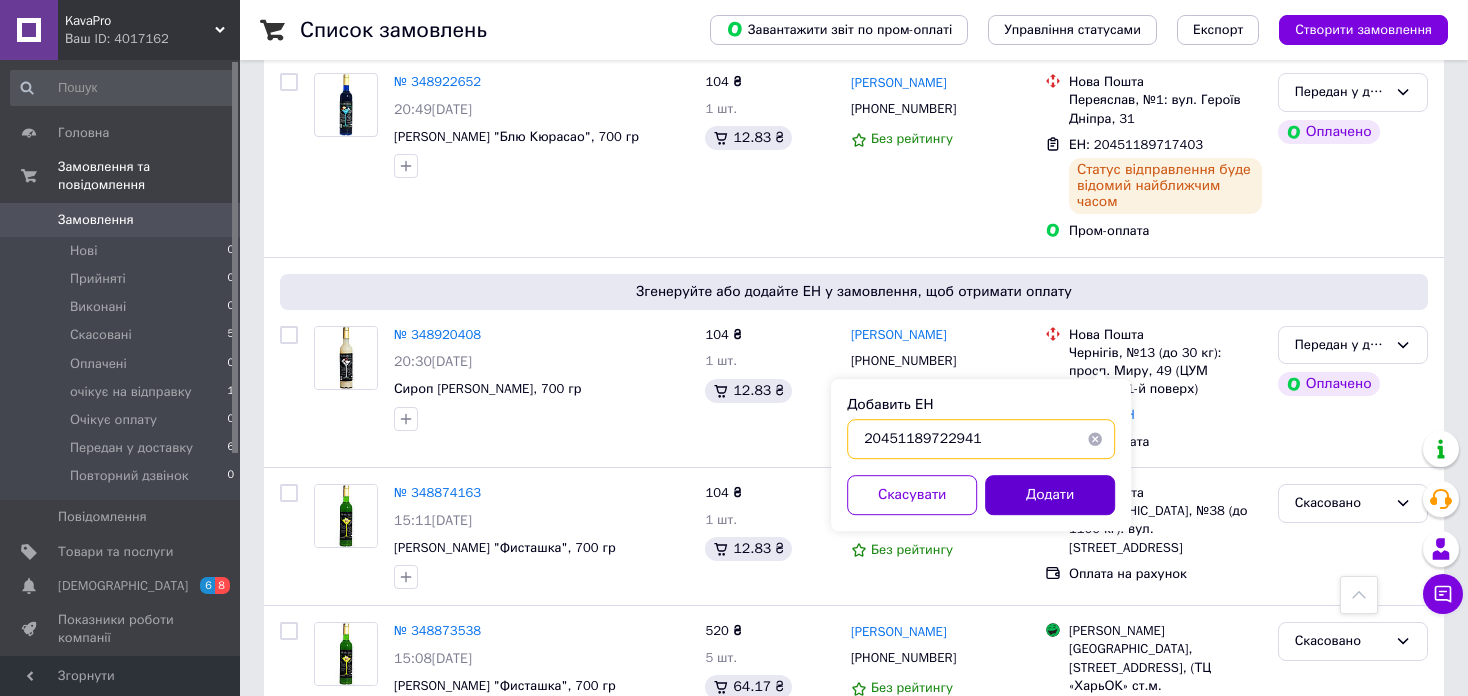 type on "20451189722941" 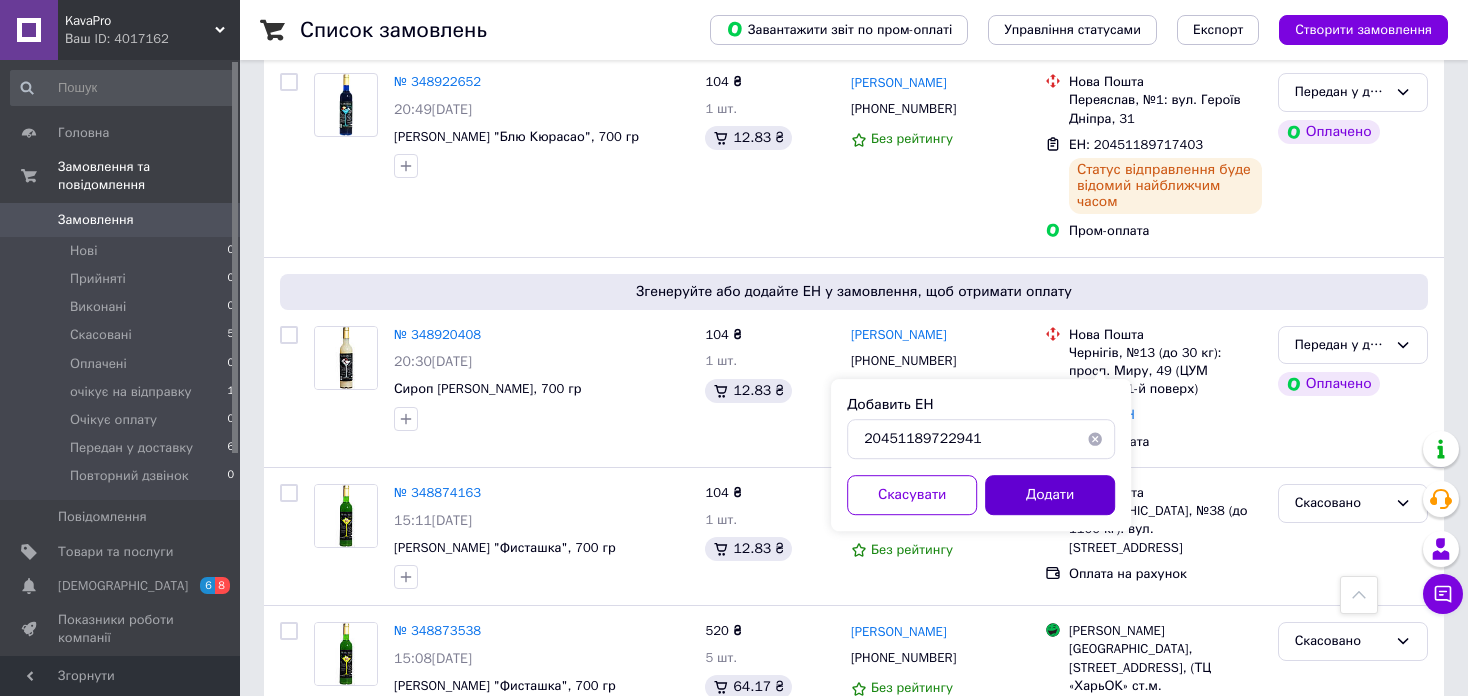 click on "Додати" at bounding box center [1050, 495] 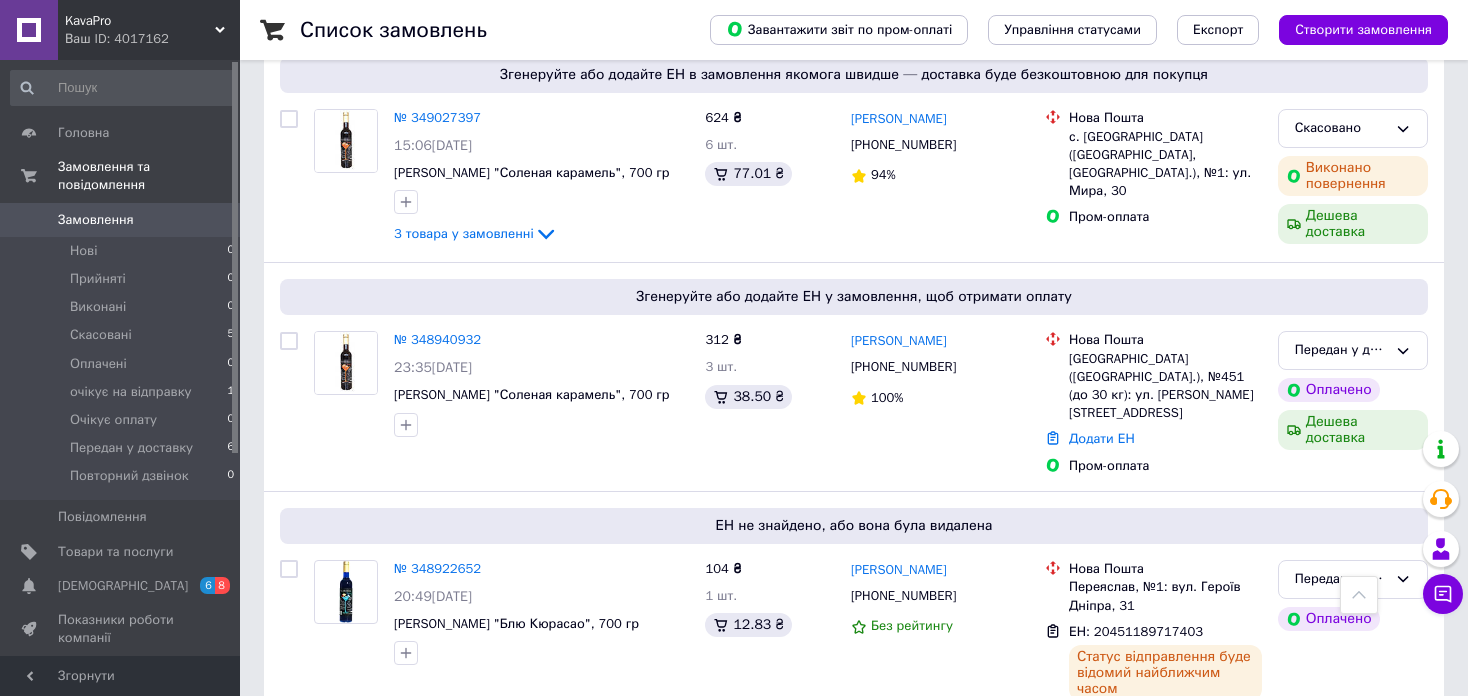 scroll, scrollTop: 1474, scrollLeft: 0, axis: vertical 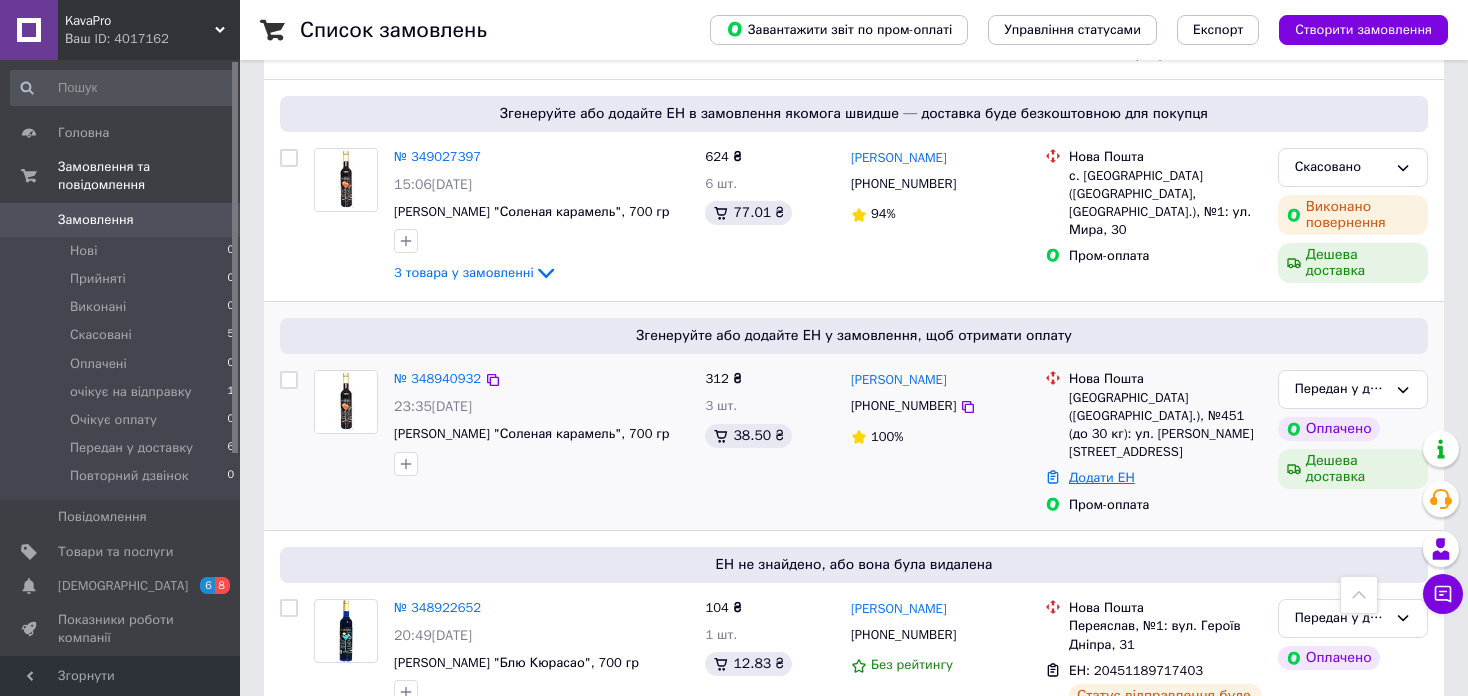 click on "Додати ЕН" at bounding box center [1102, 477] 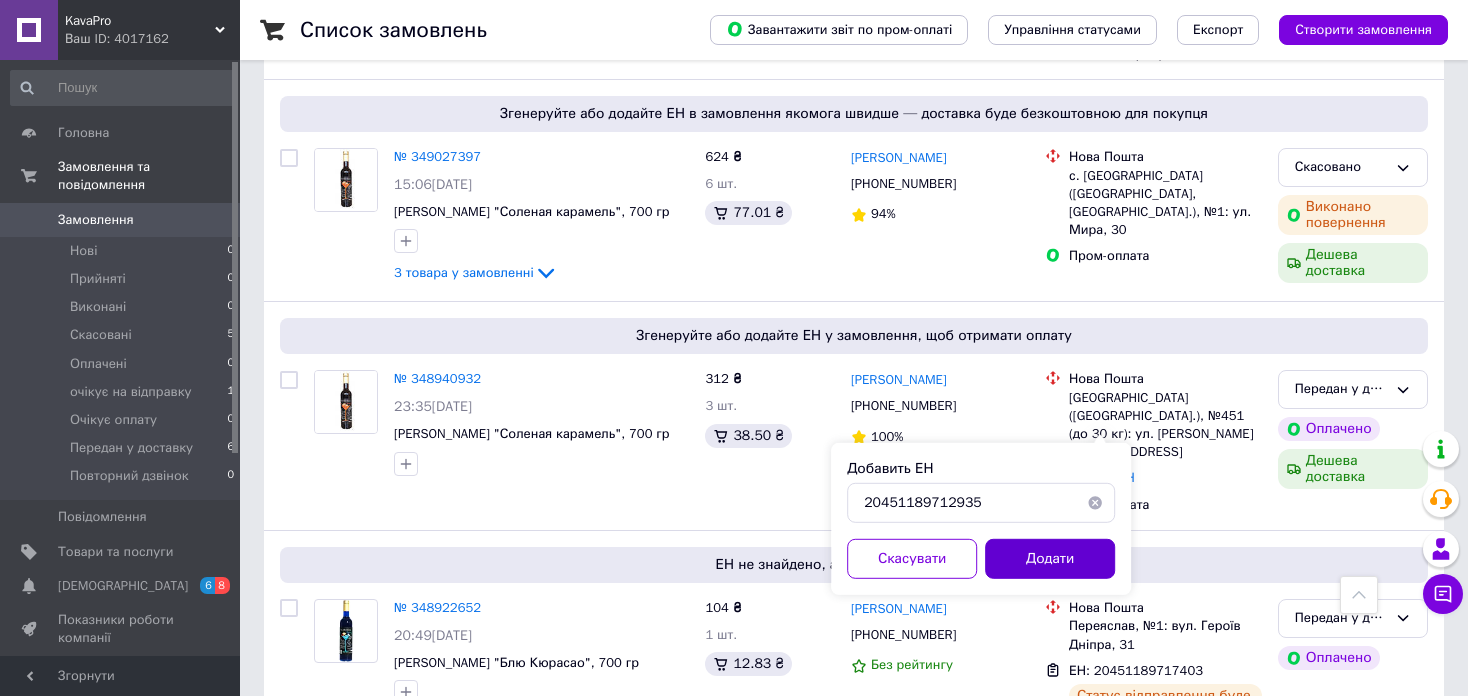 click on "Додати" at bounding box center (1050, 559) 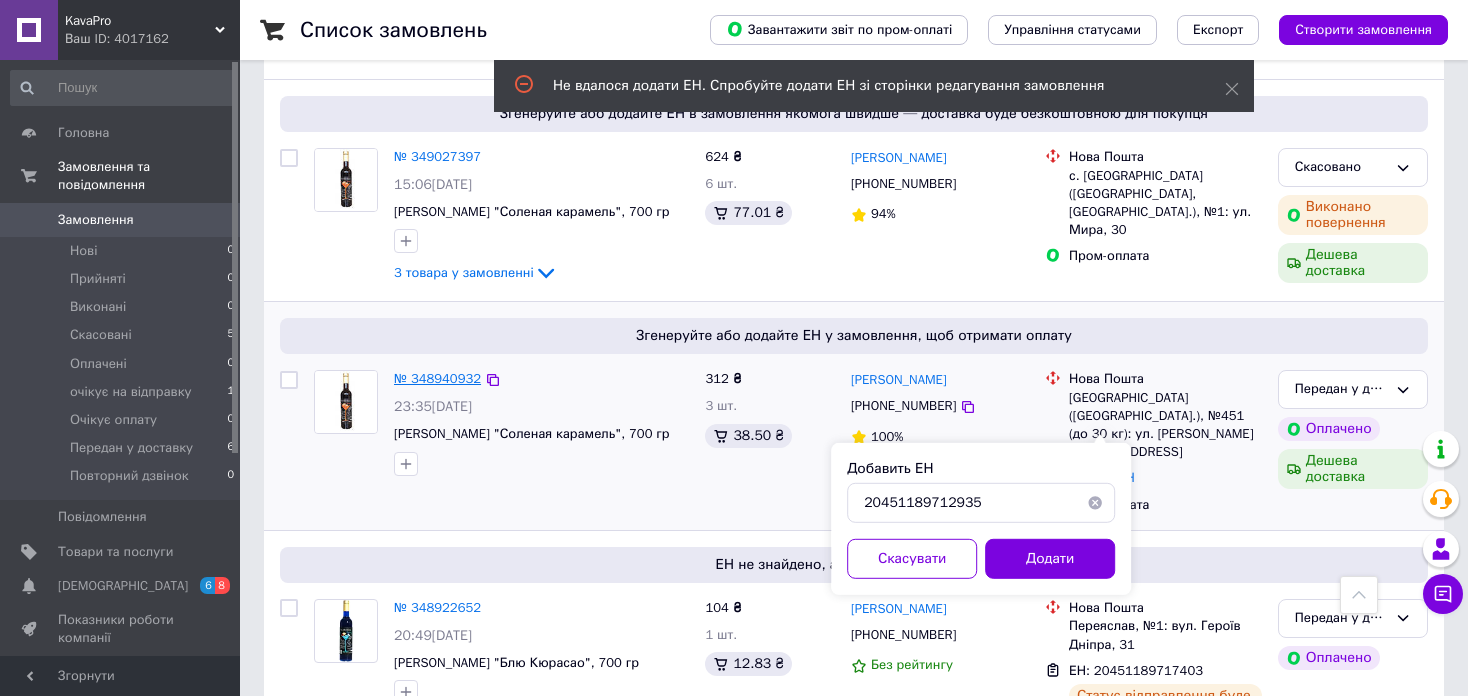 click on "№ 348940932" at bounding box center [437, 378] 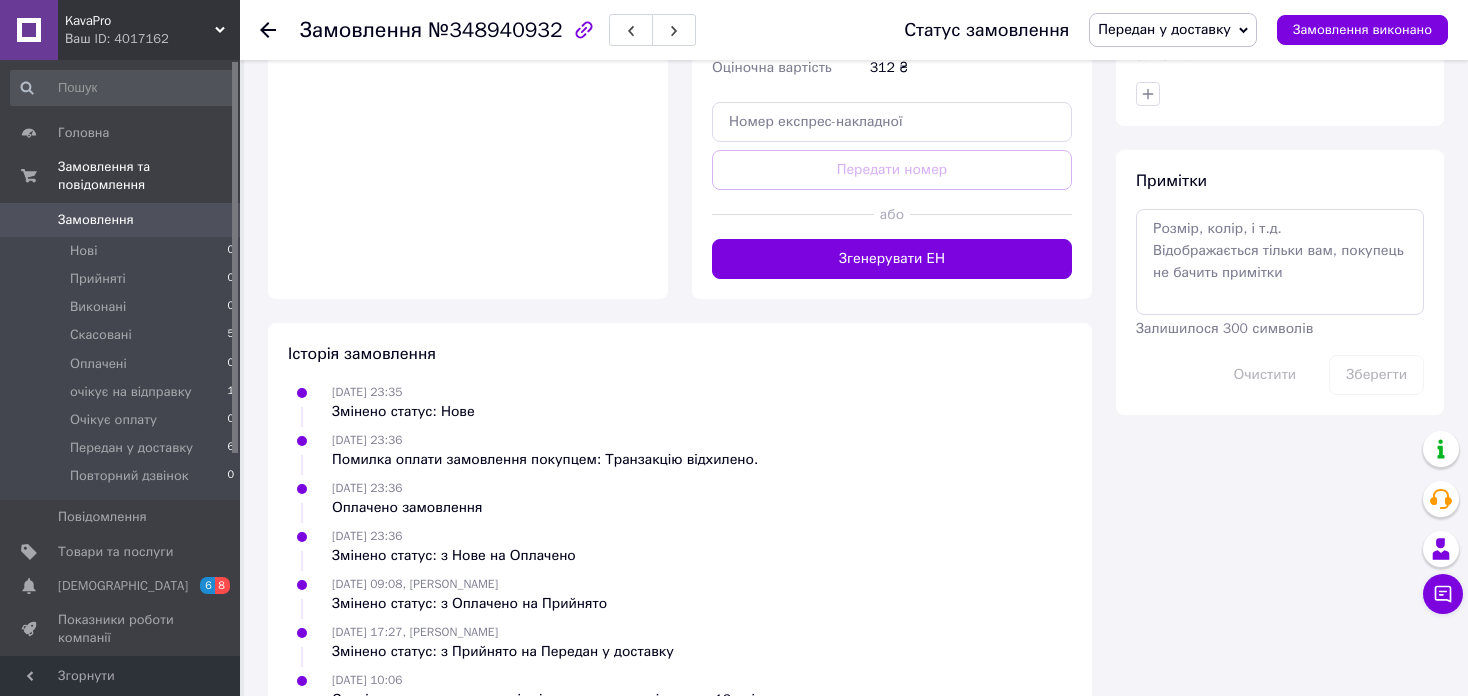 scroll, scrollTop: 1495, scrollLeft: 0, axis: vertical 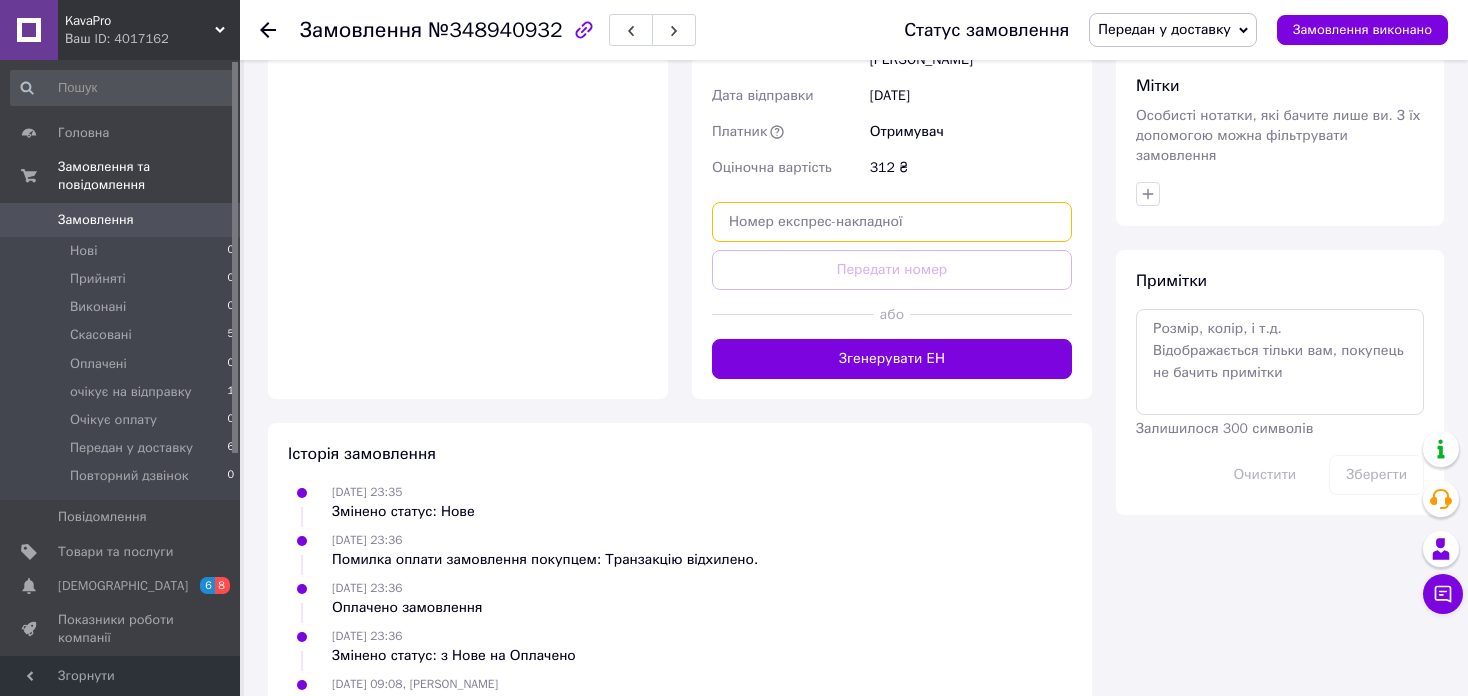 click at bounding box center (892, 222) 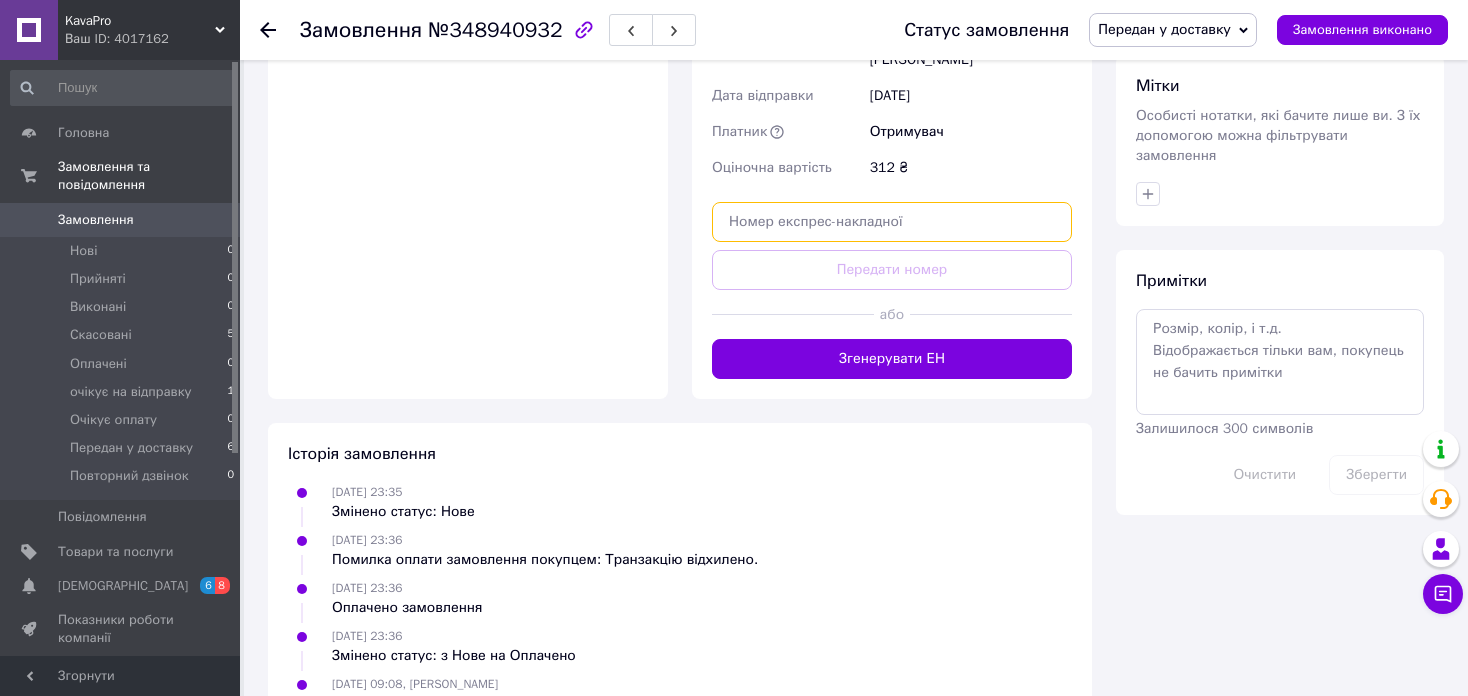 paste on "20451189712935" 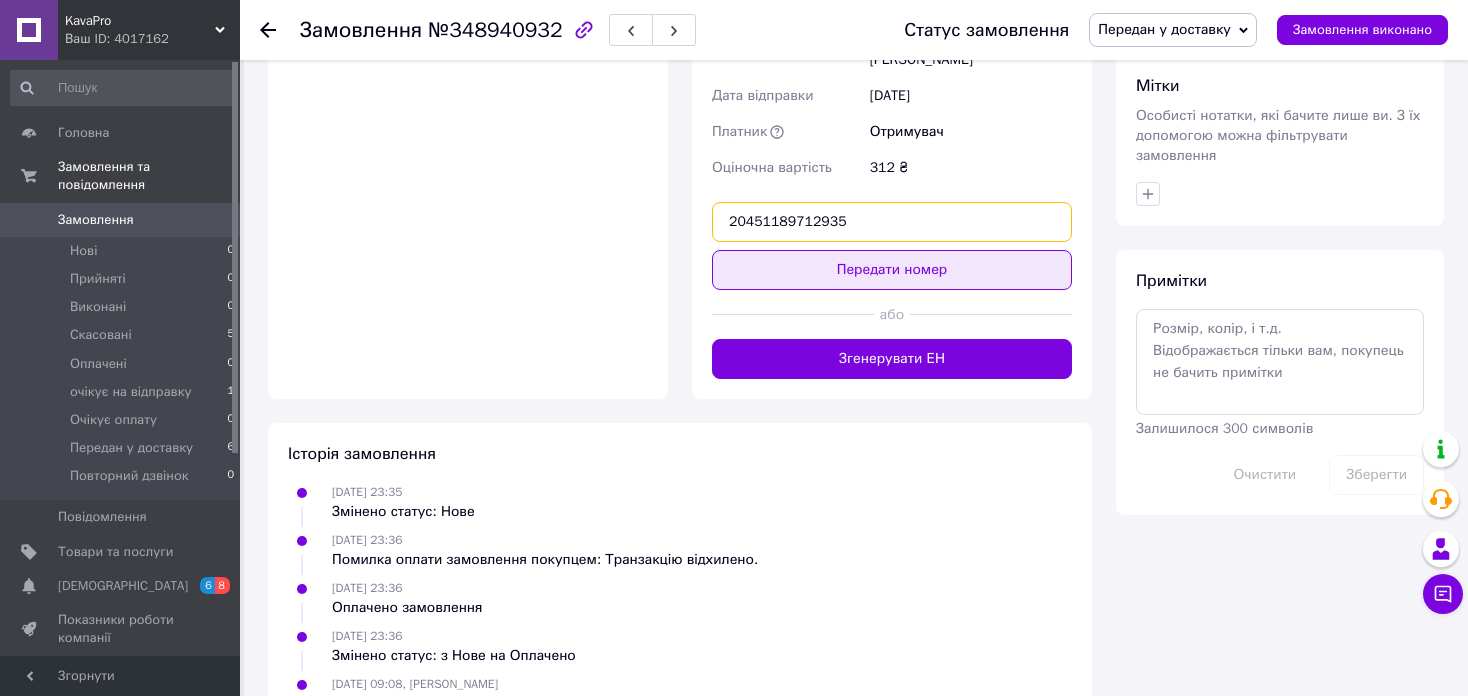 type on "20451189712935" 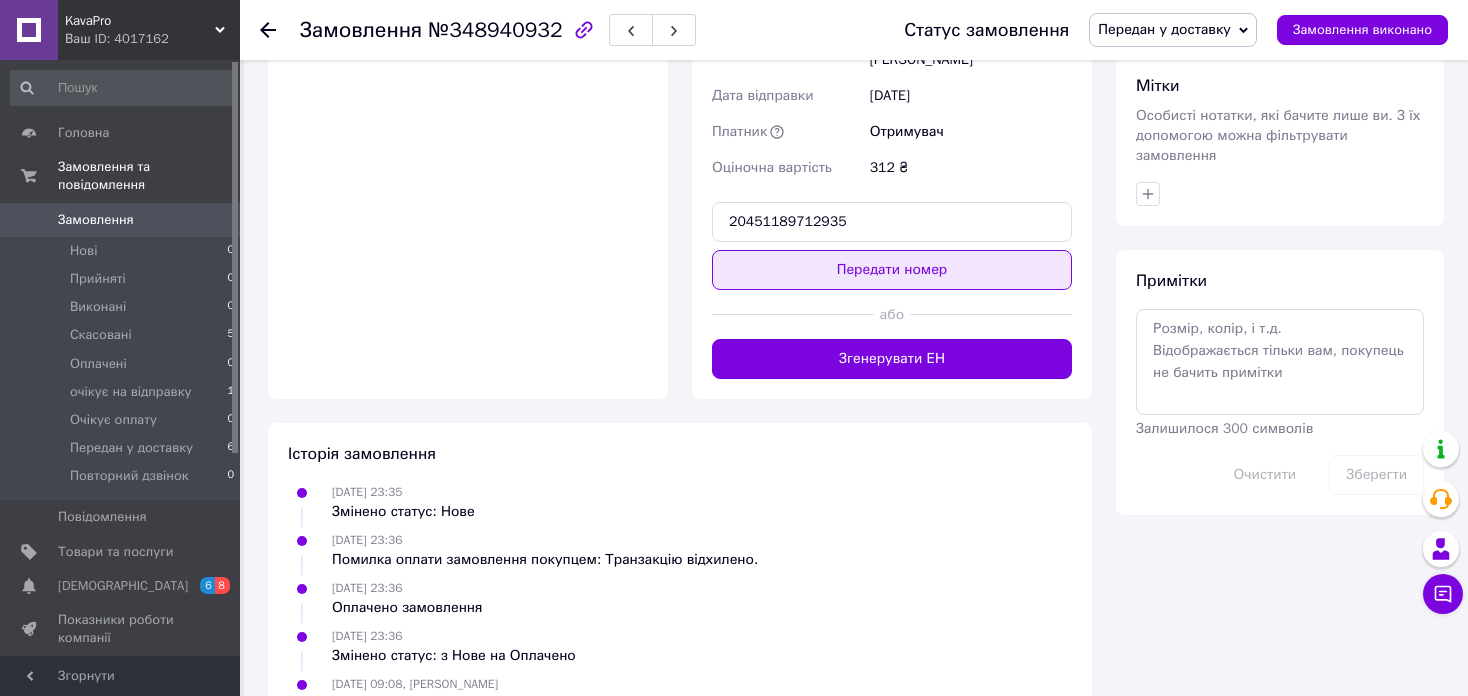 click on "Передати номер" at bounding box center (892, 270) 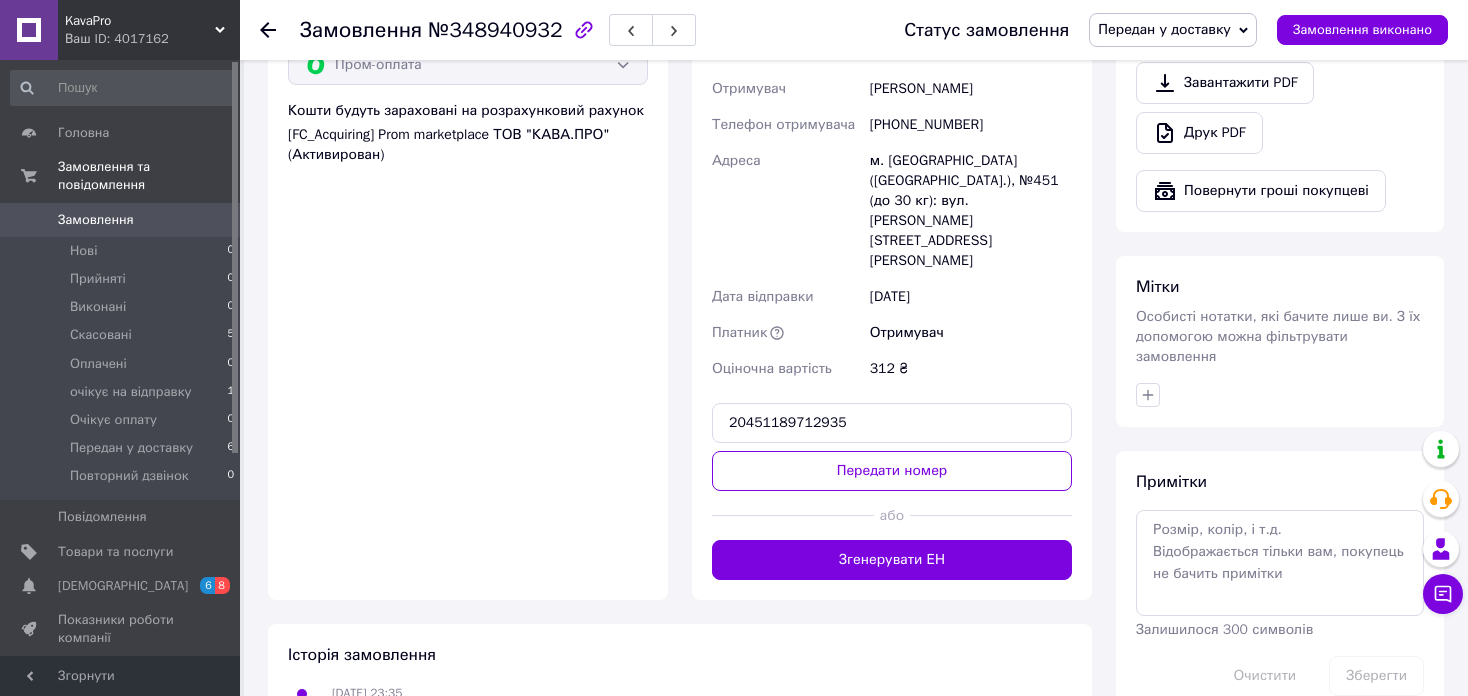 scroll, scrollTop: 1295, scrollLeft: 0, axis: vertical 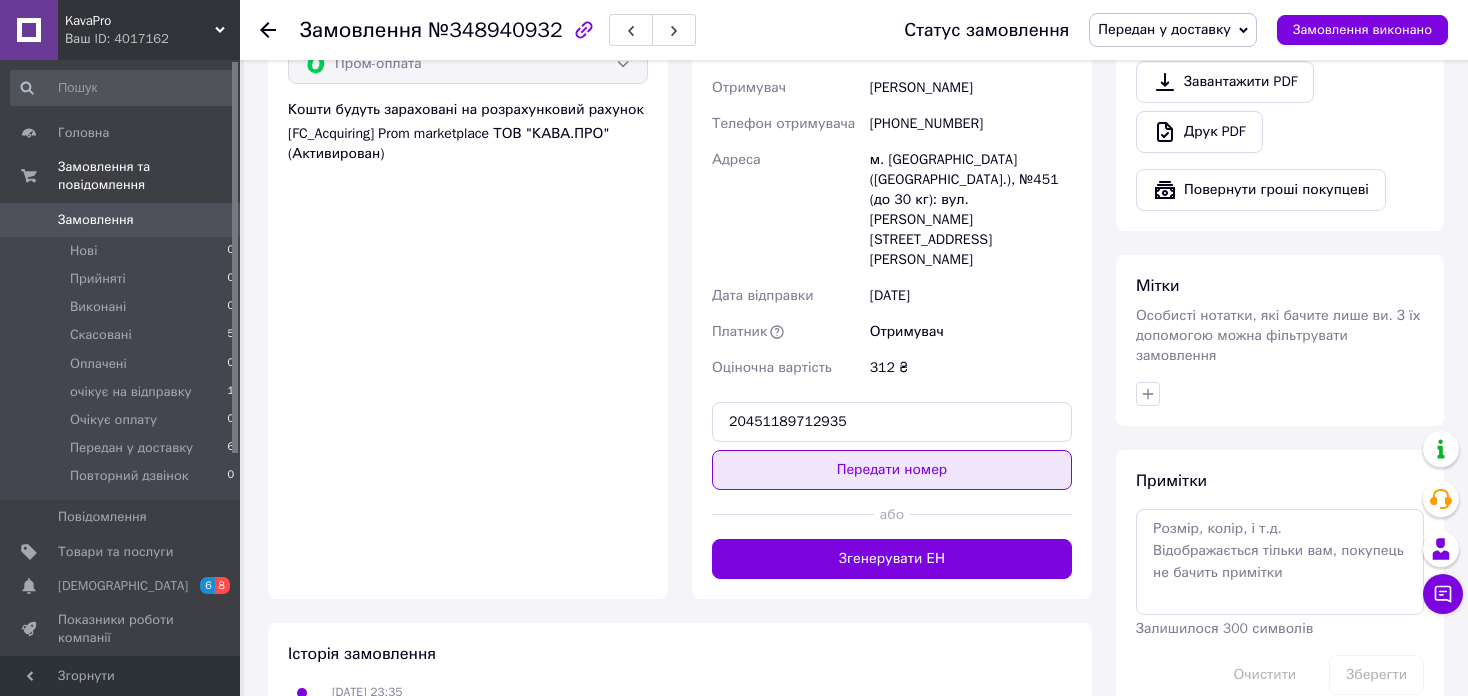 click on "Передати номер" at bounding box center (892, 470) 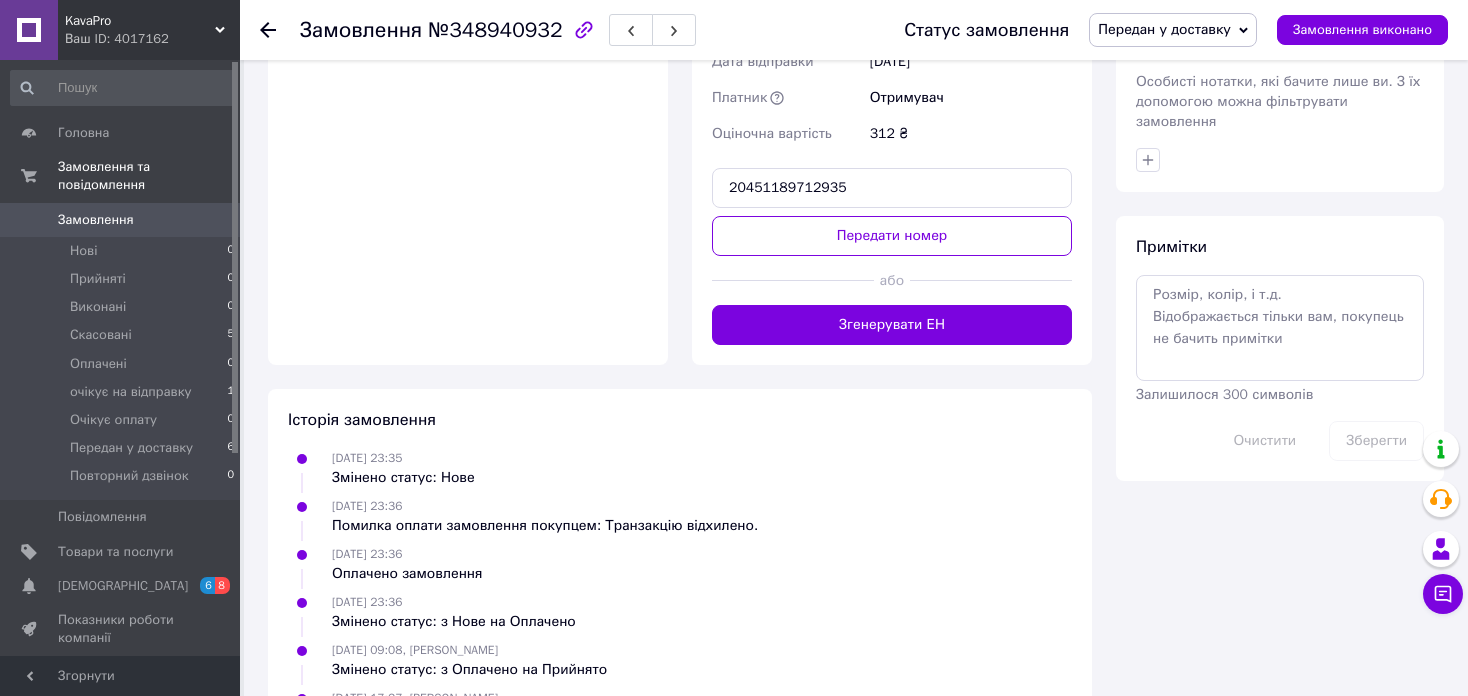scroll, scrollTop: 1495, scrollLeft: 0, axis: vertical 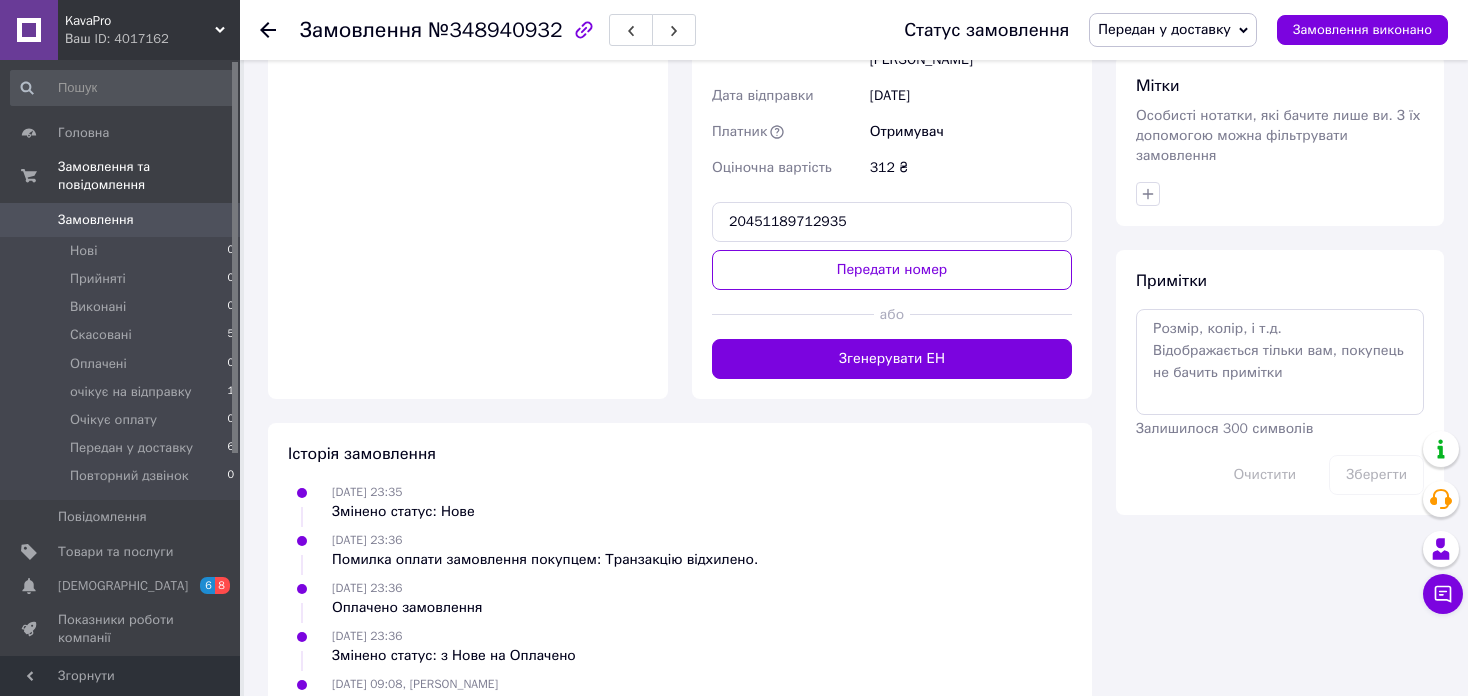 click on "№348940932" at bounding box center [495, 30] 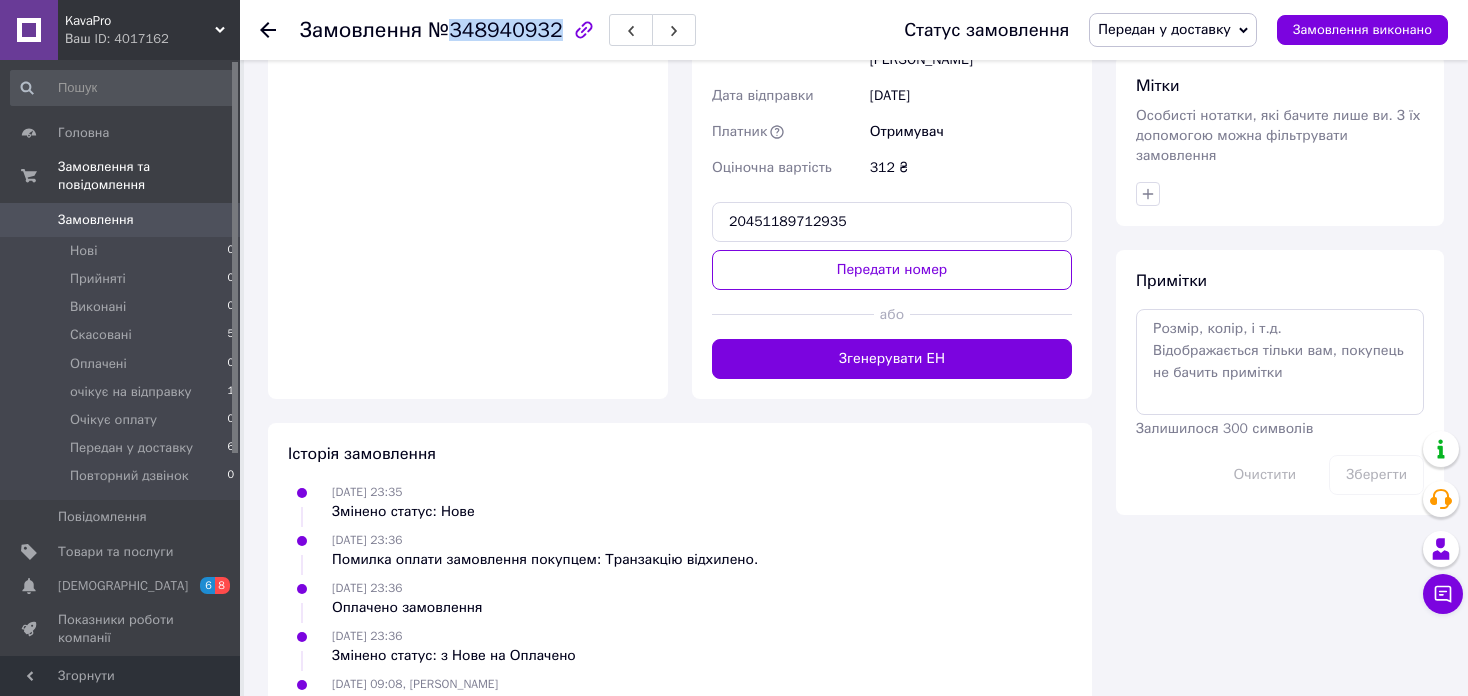 click on "№348940932" at bounding box center (495, 30) 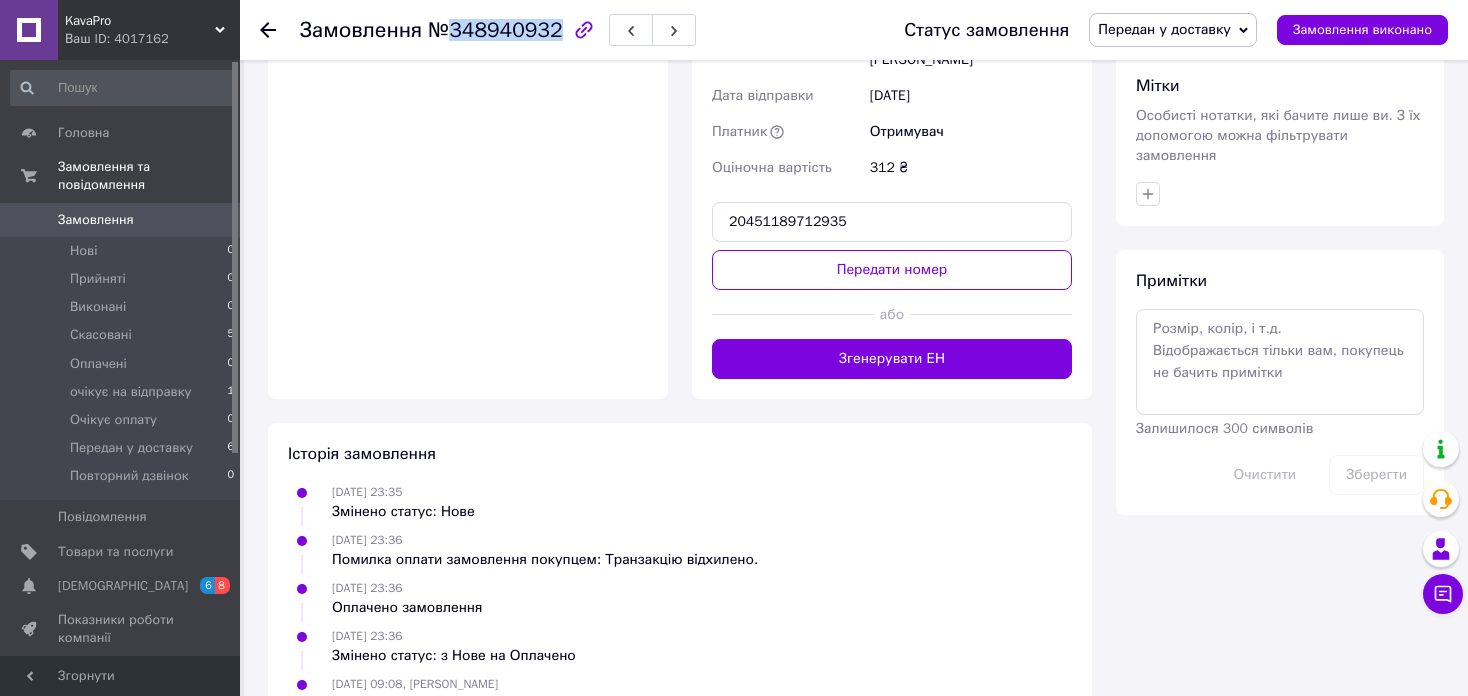 copy on "348940932" 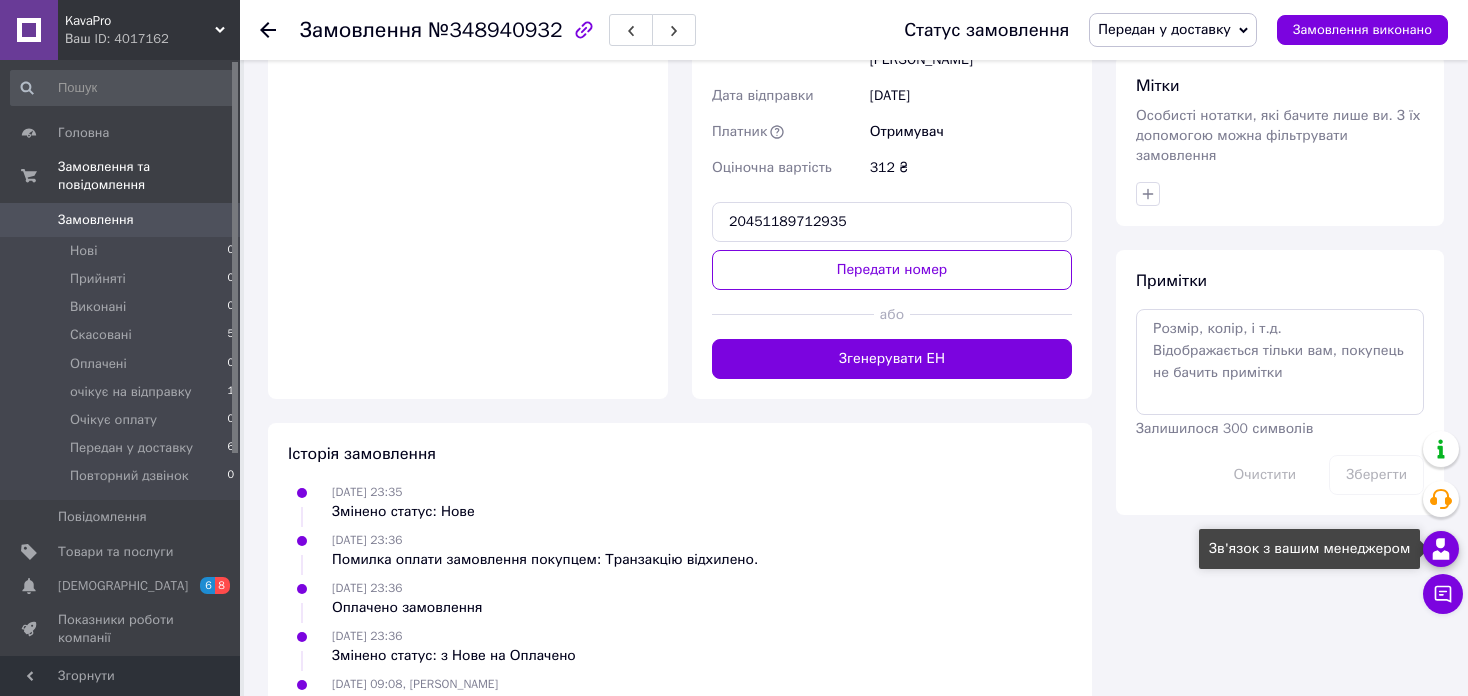 click 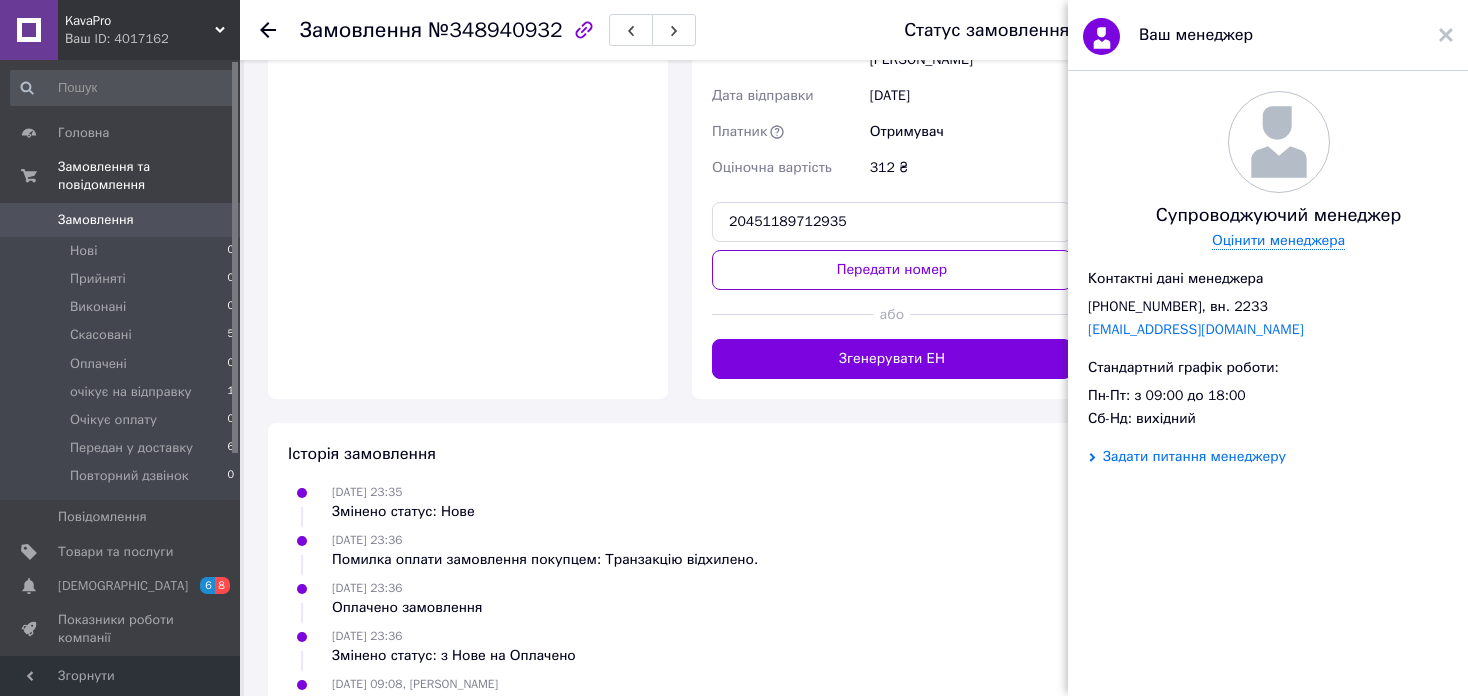 click on "Задати питання менеджеру" at bounding box center [1194, 457] 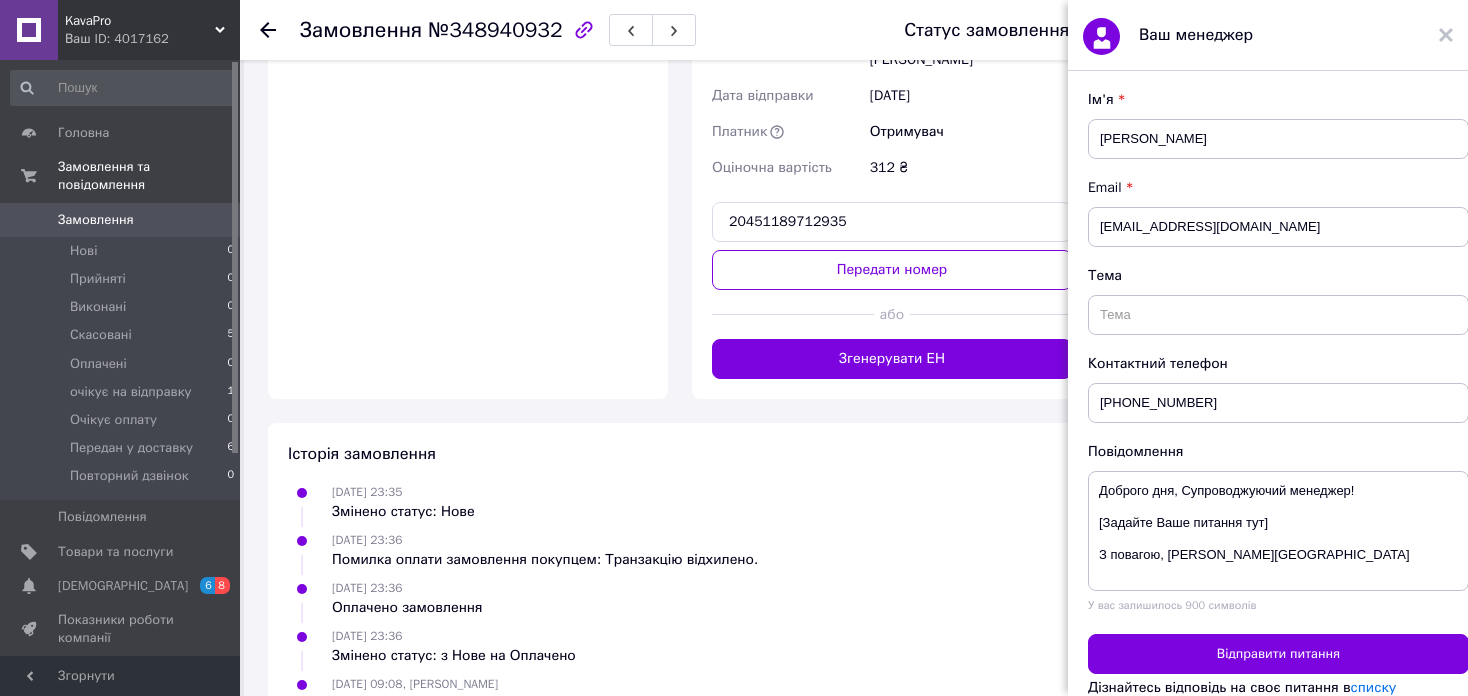 scroll, scrollTop: 400, scrollLeft: 0, axis: vertical 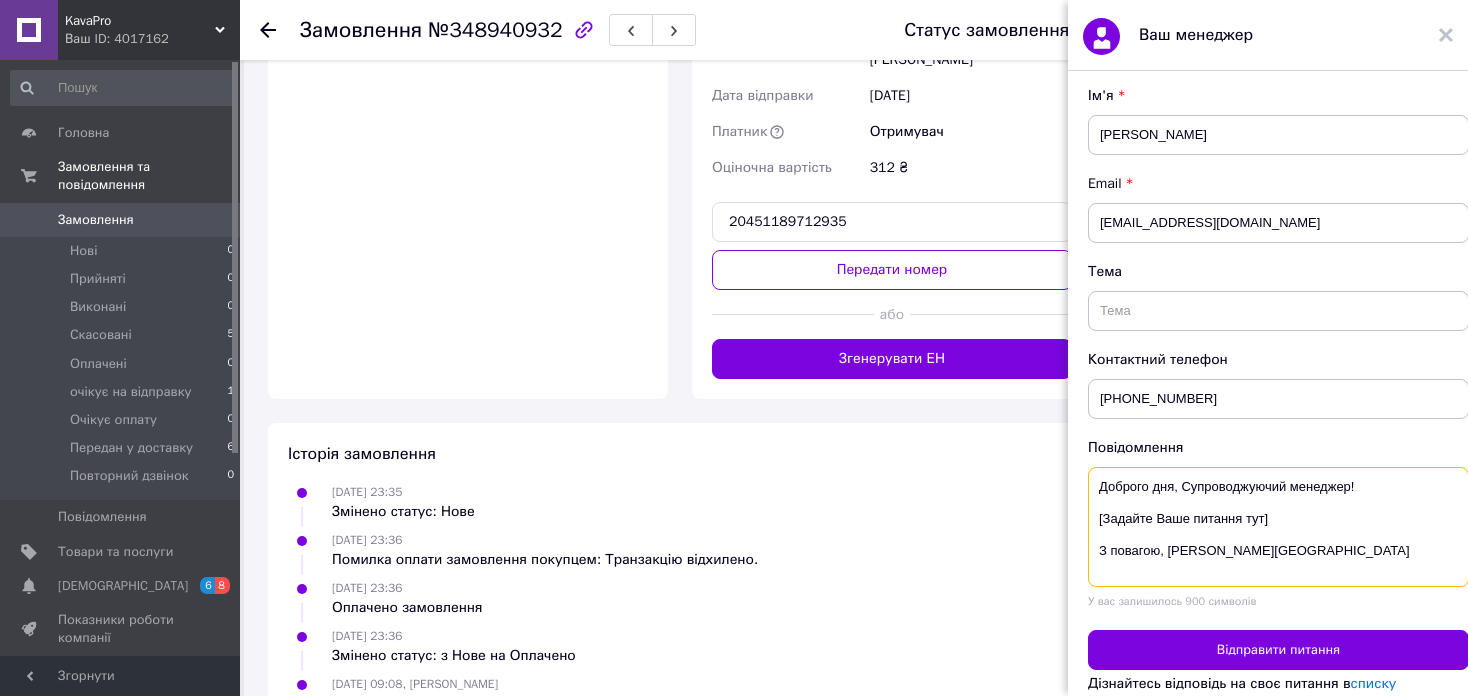 drag, startPoint x: 1265, startPoint y: 525, endPoint x: 1105, endPoint y: 521, distance: 160.04999 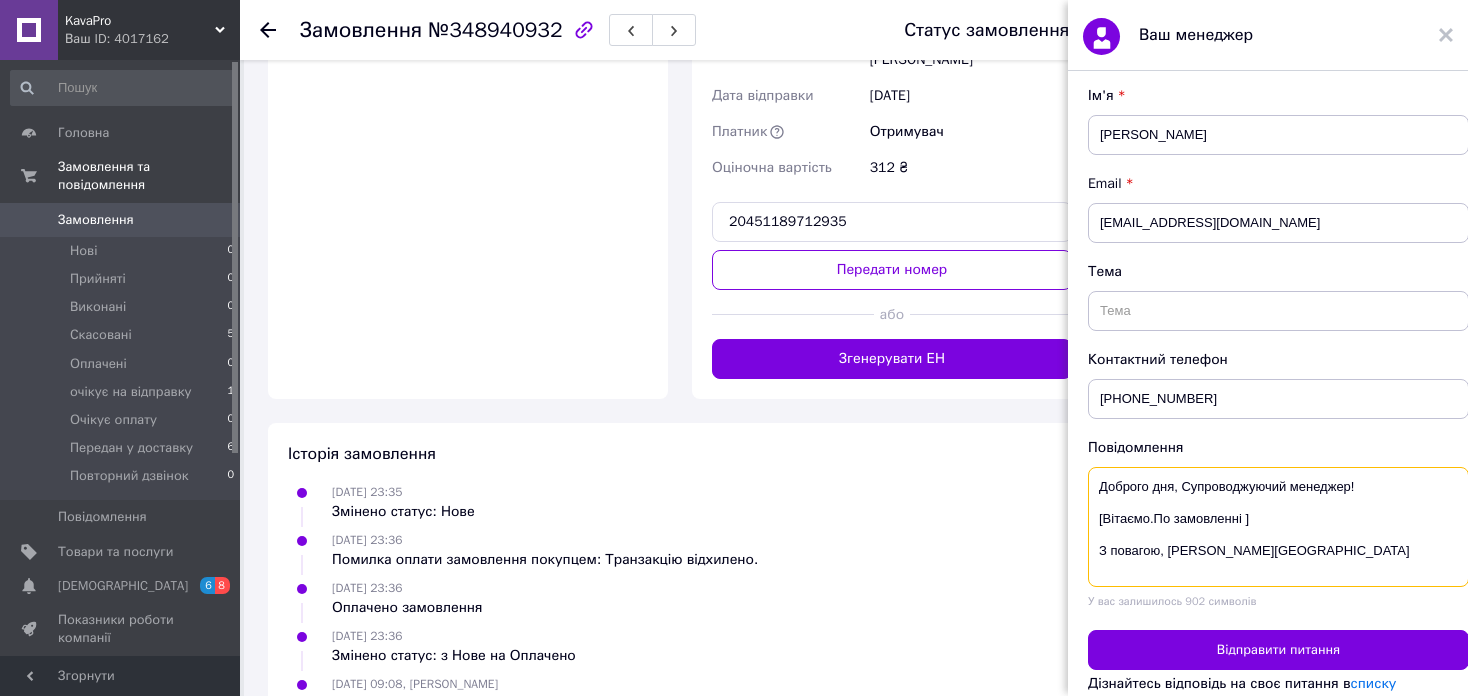 paste on "348940932" 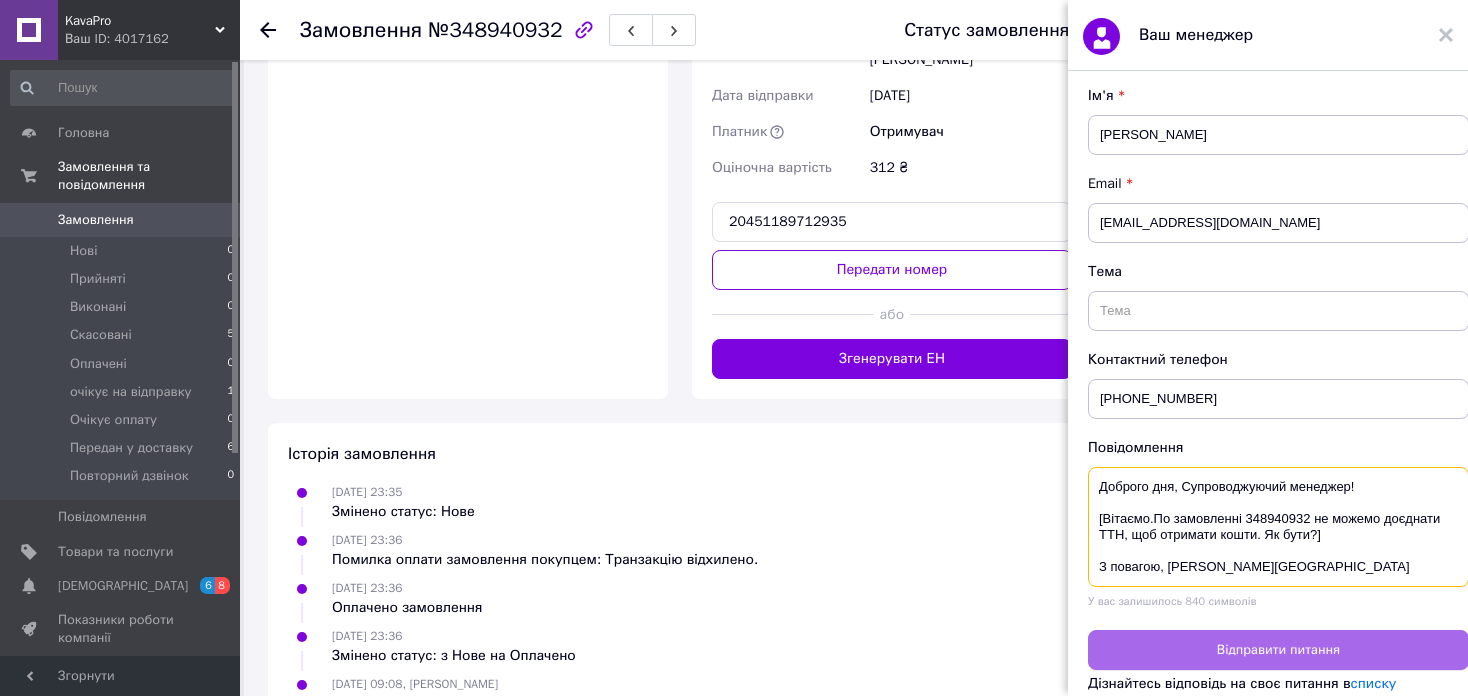type on "Доброго дня, Супроводжуючий менеджер!
[Вітаємо.По замовленні 348940932 не можемо доєднати ТТН, щоб отримати кошти. Як бути?]
З повагою, Агнія Луценко" 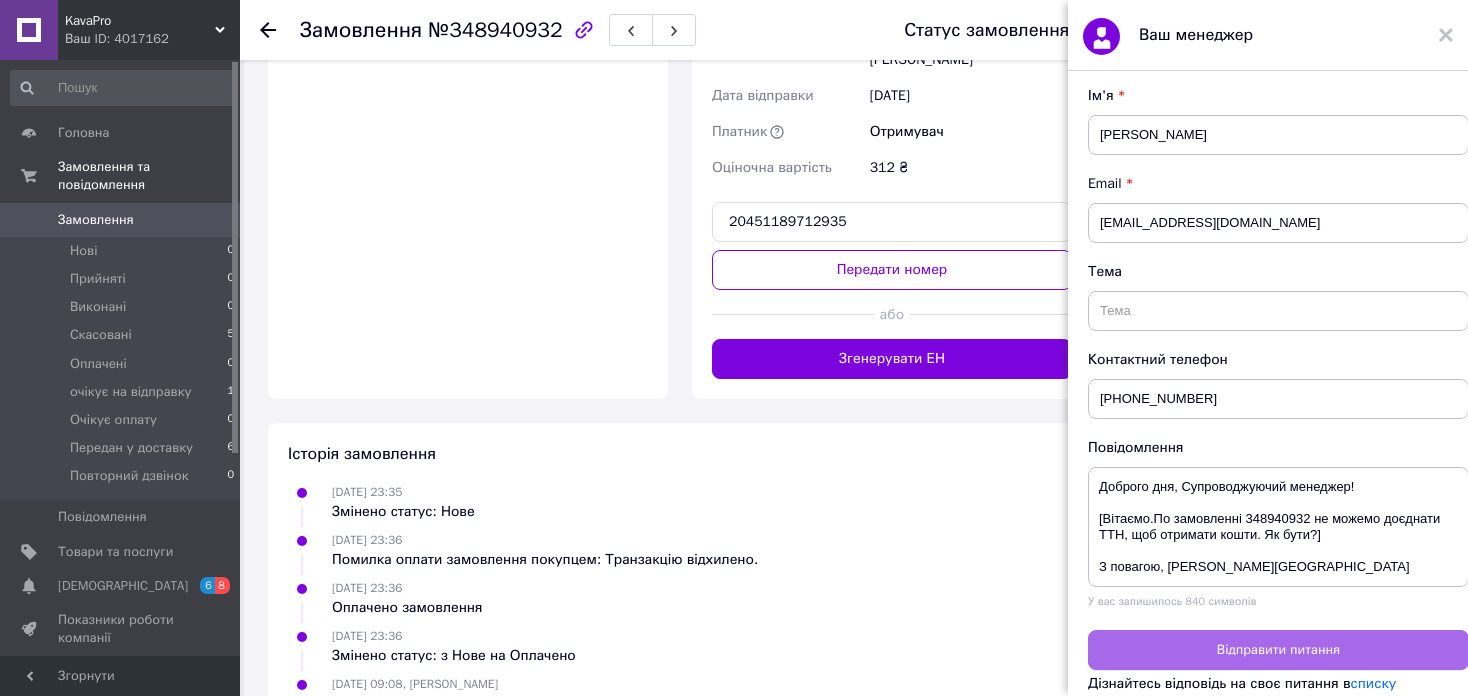 click on "Відправити питання" at bounding box center [1278, 650] 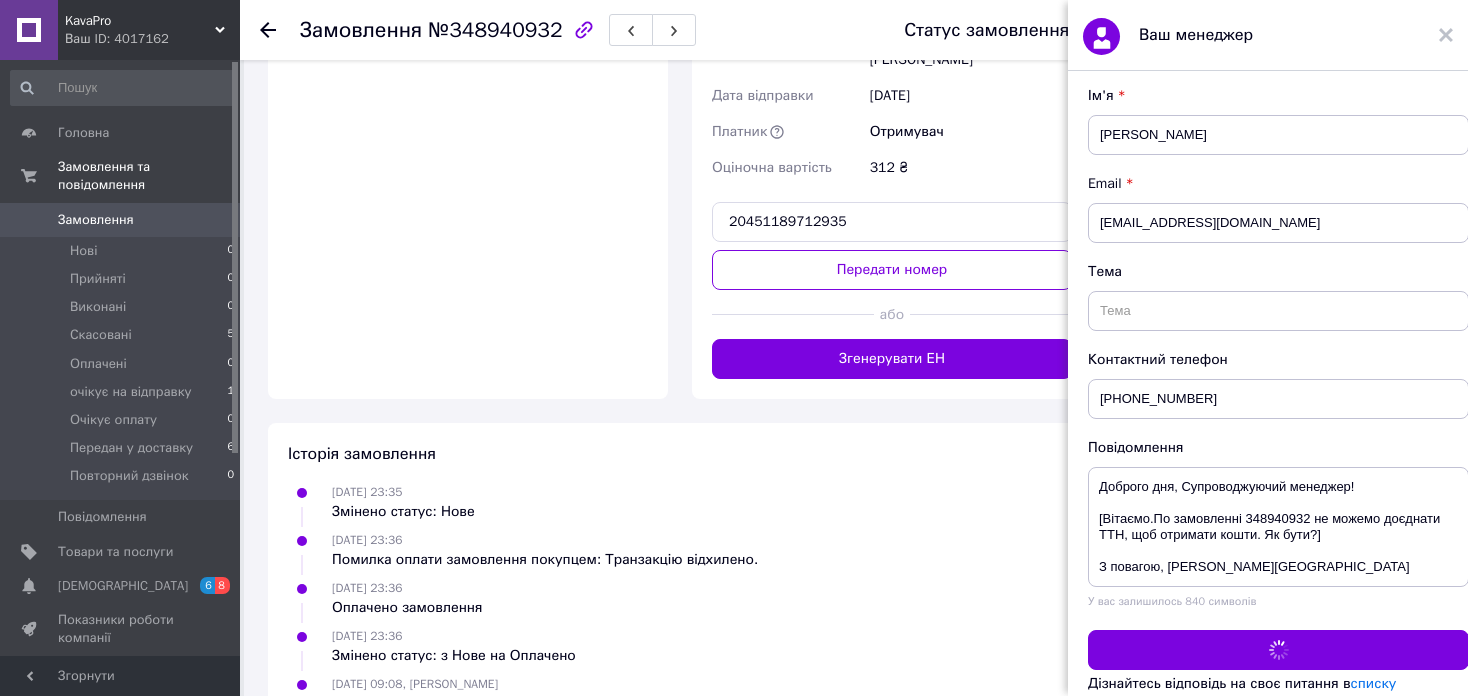 scroll, scrollTop: 0, scrollLeft: 0, axis: both 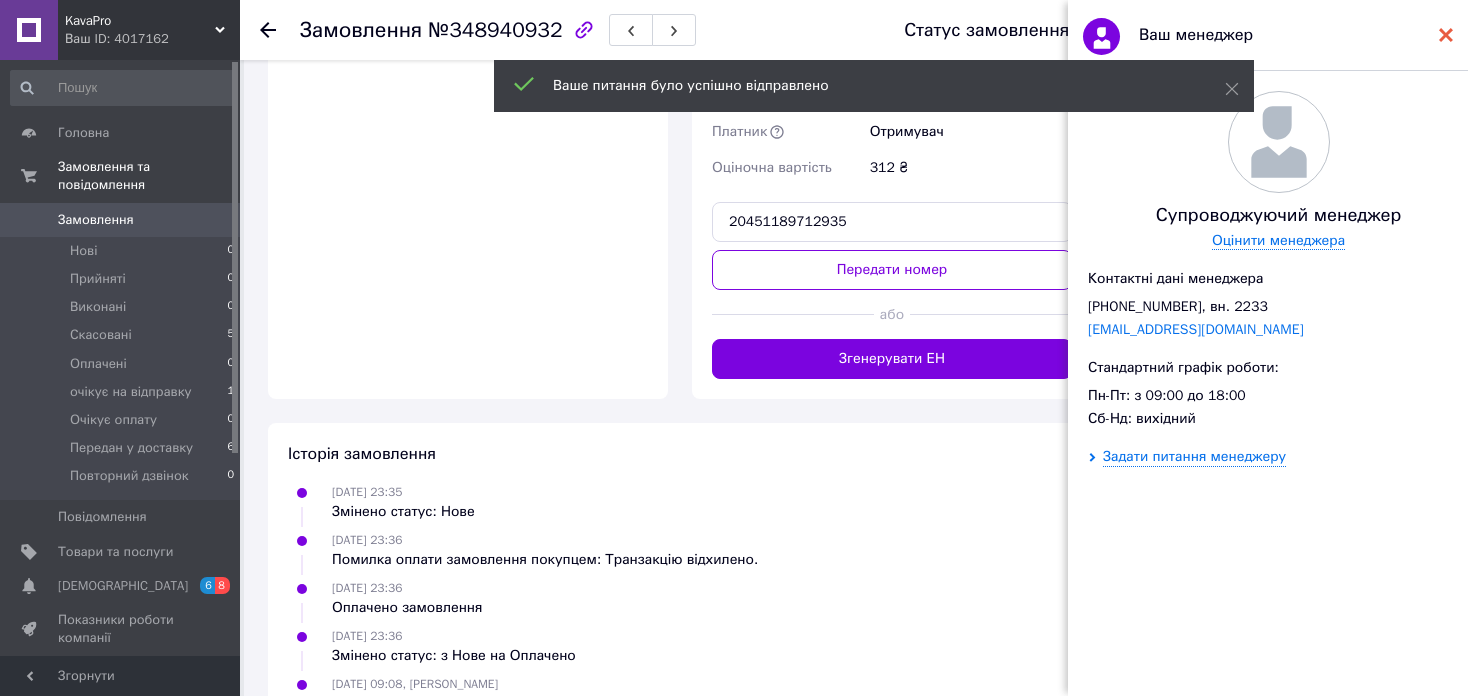 click 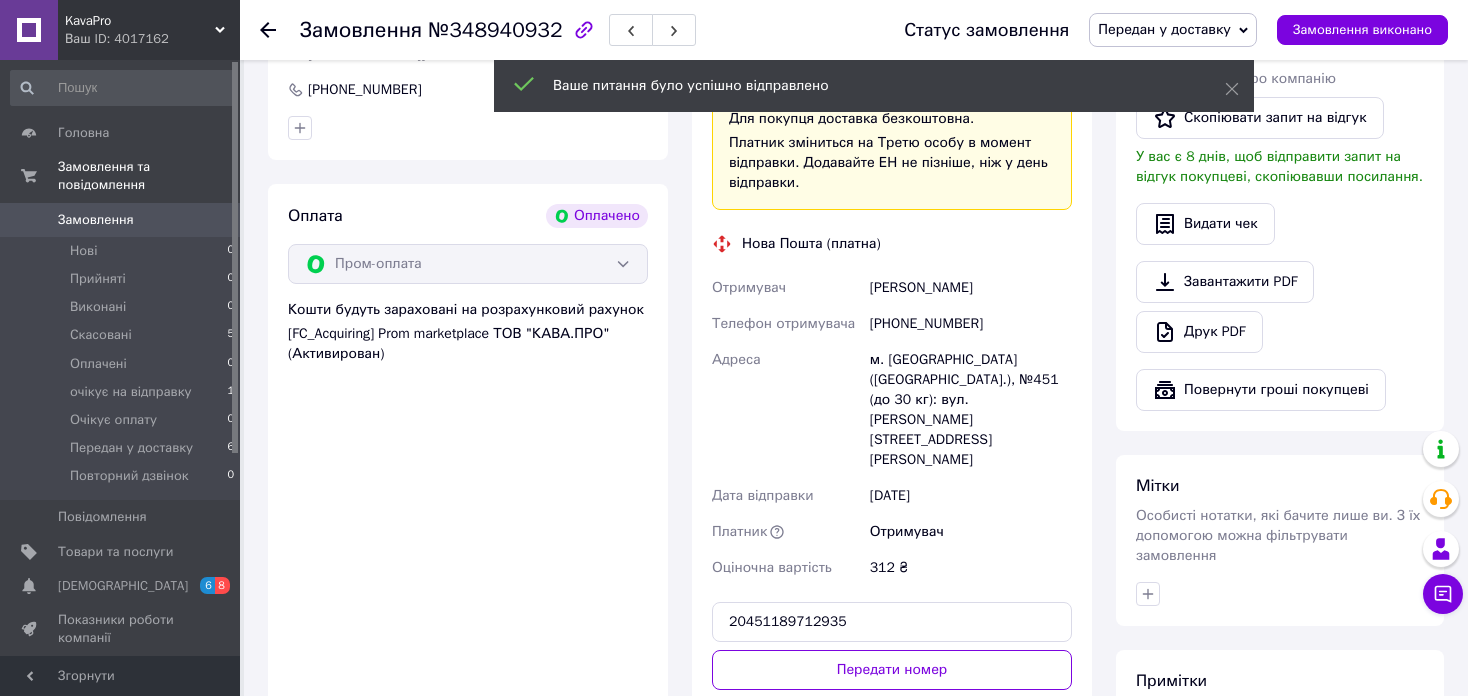 scroll, scrollTop: 695, scrollLeft: 0, axis: vertical 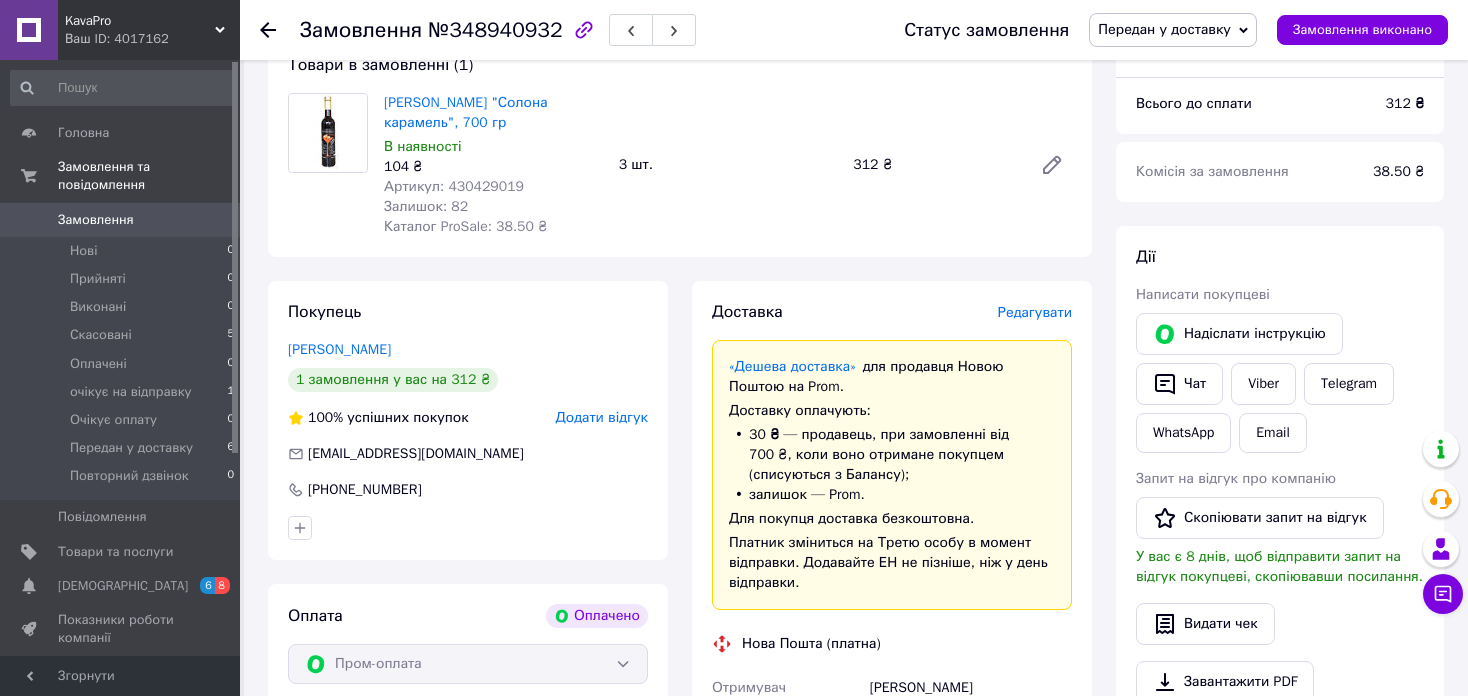 click 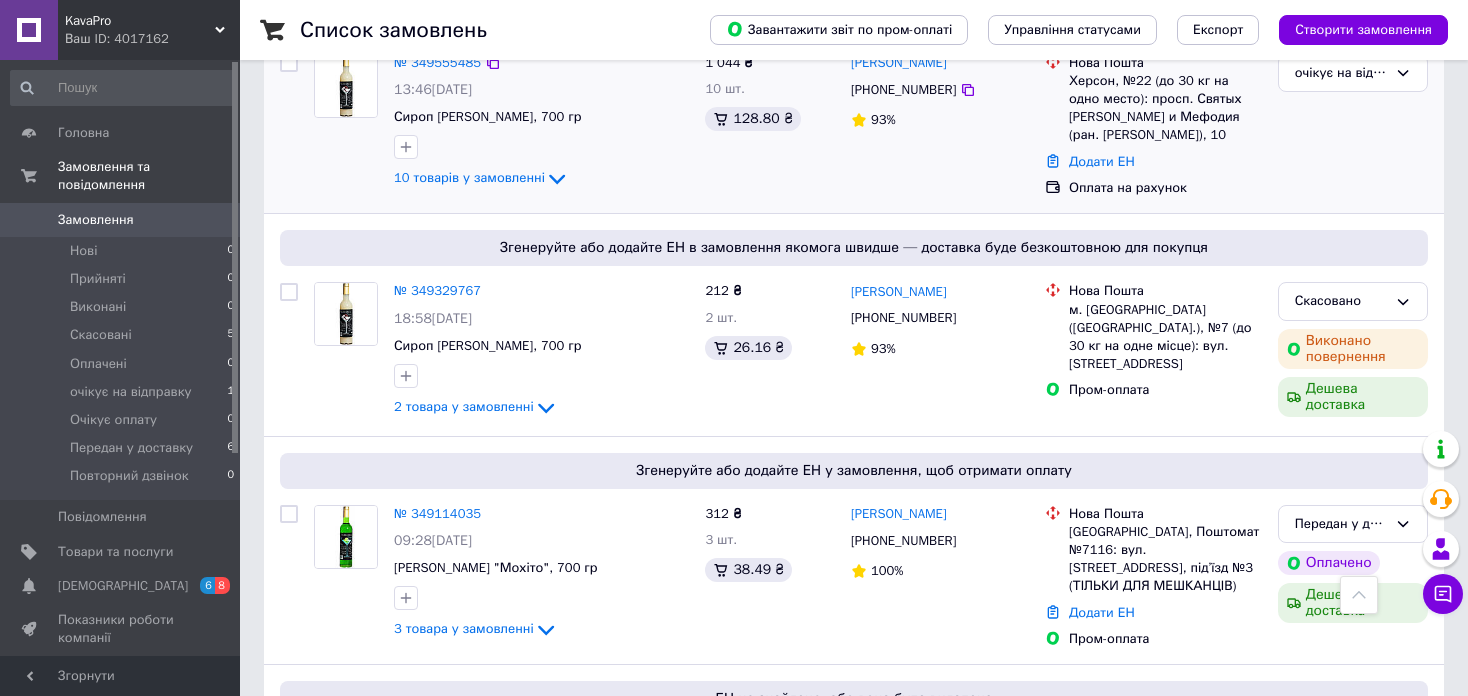 scroll, scrollTop: 600, scrollLeft: 0, axis: vertical 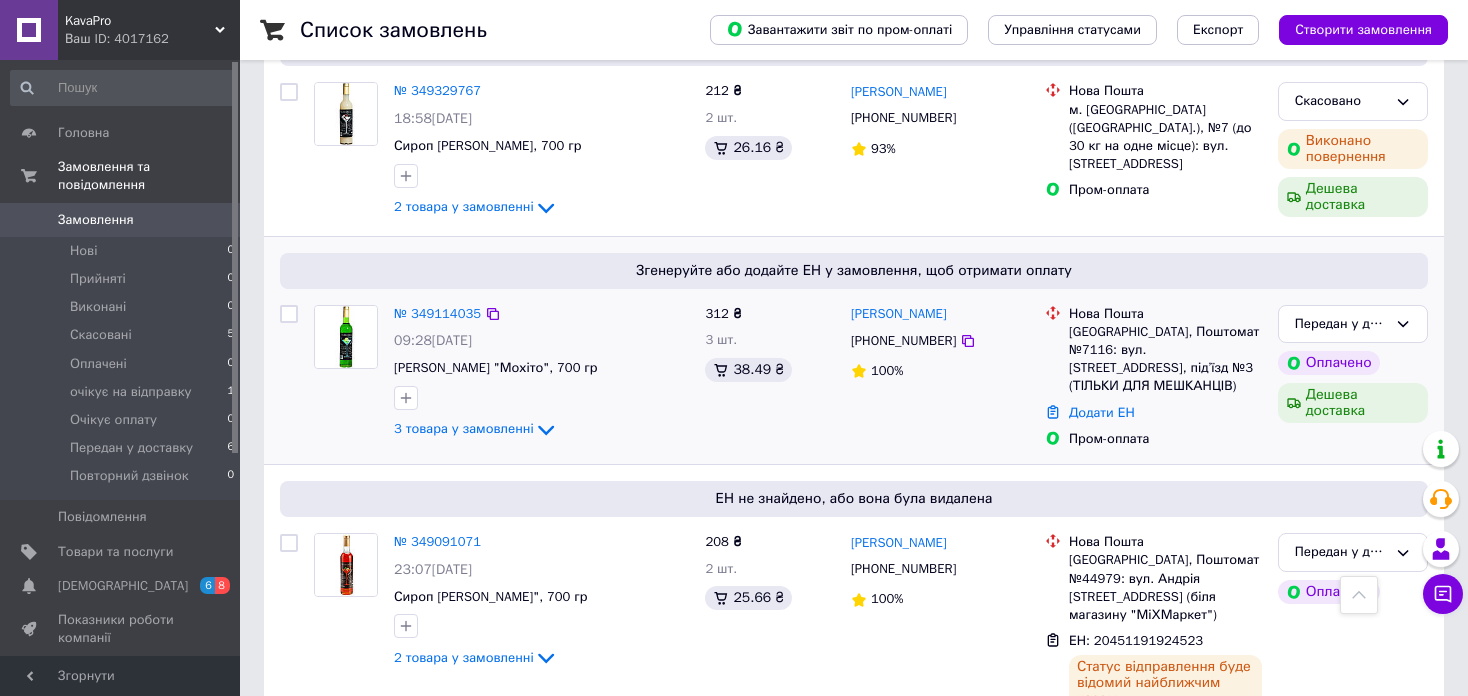 click on "Додати ЕН" at bounding box center [1165, 413] 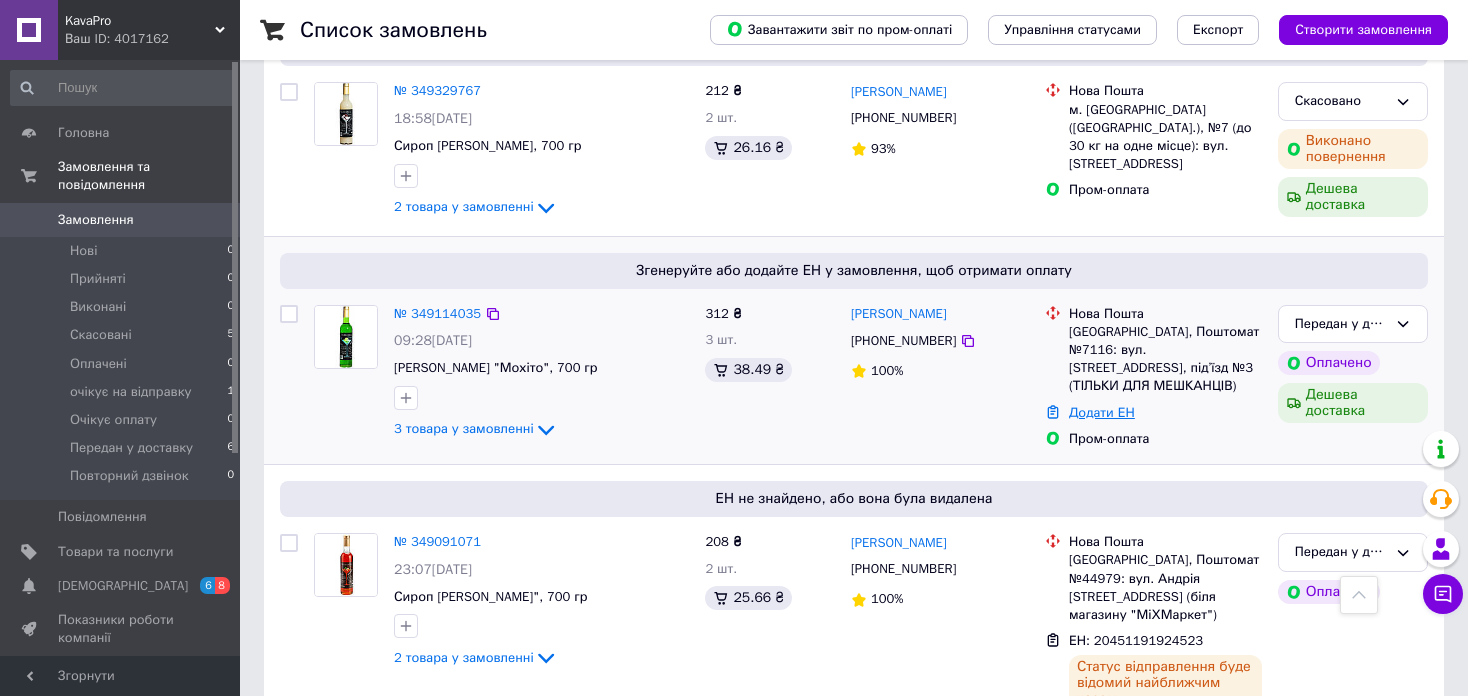 click on "Додати ЕН" at bounding box center [1102, 412] 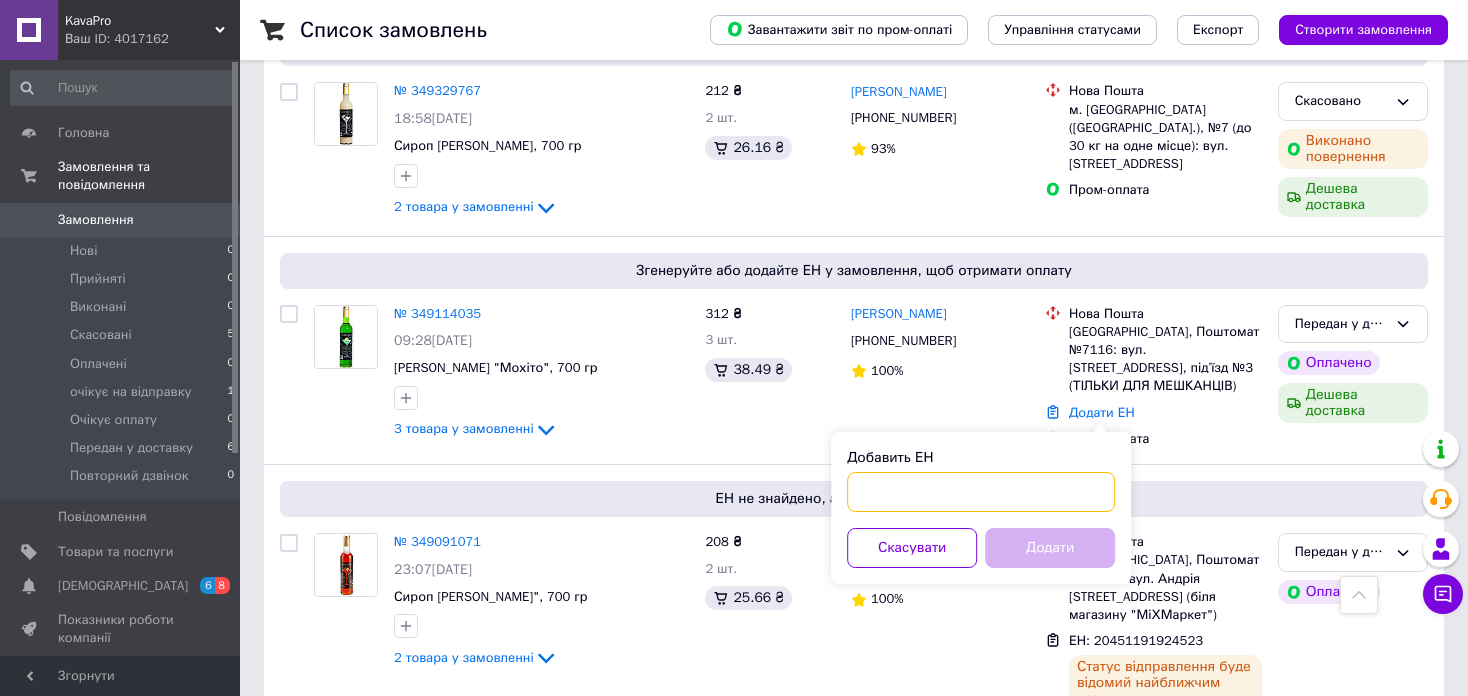 click on "Добавить ЕН" at bounding box center (981, 492) 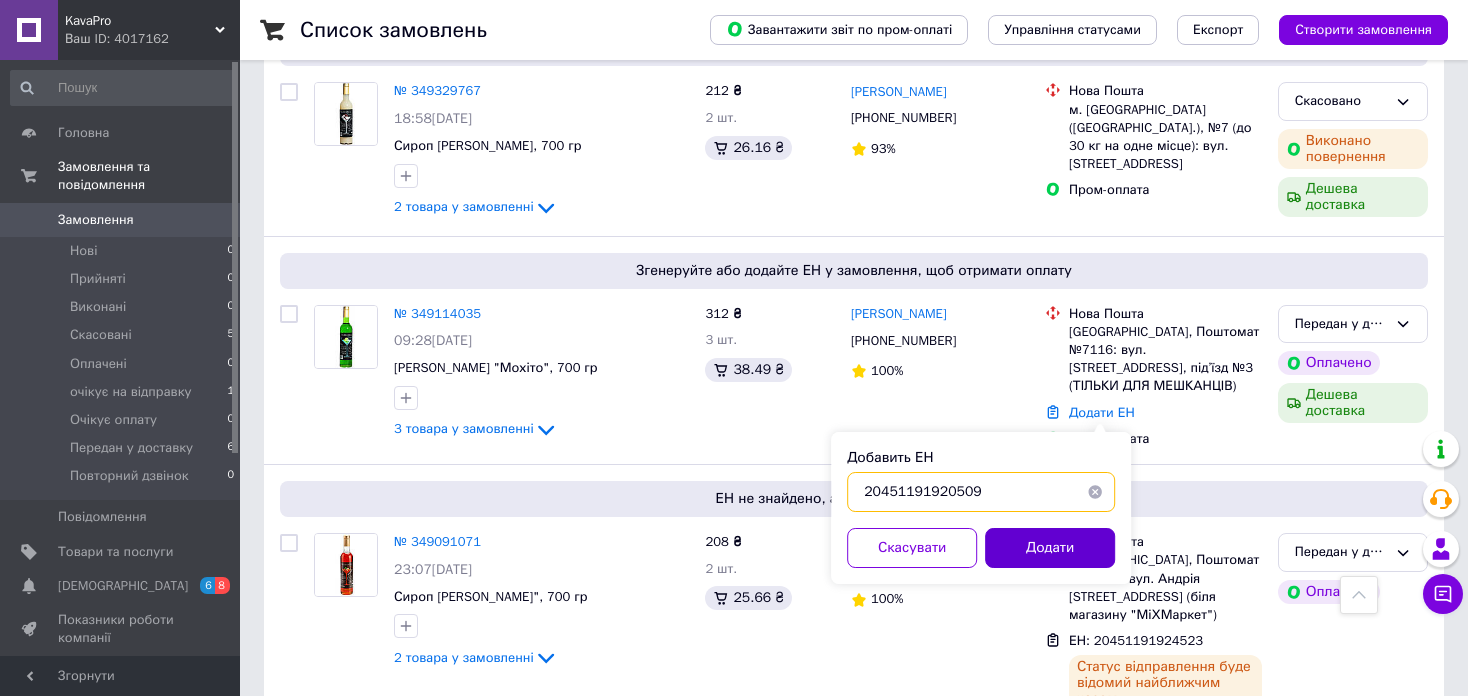 type on "20451191920509" 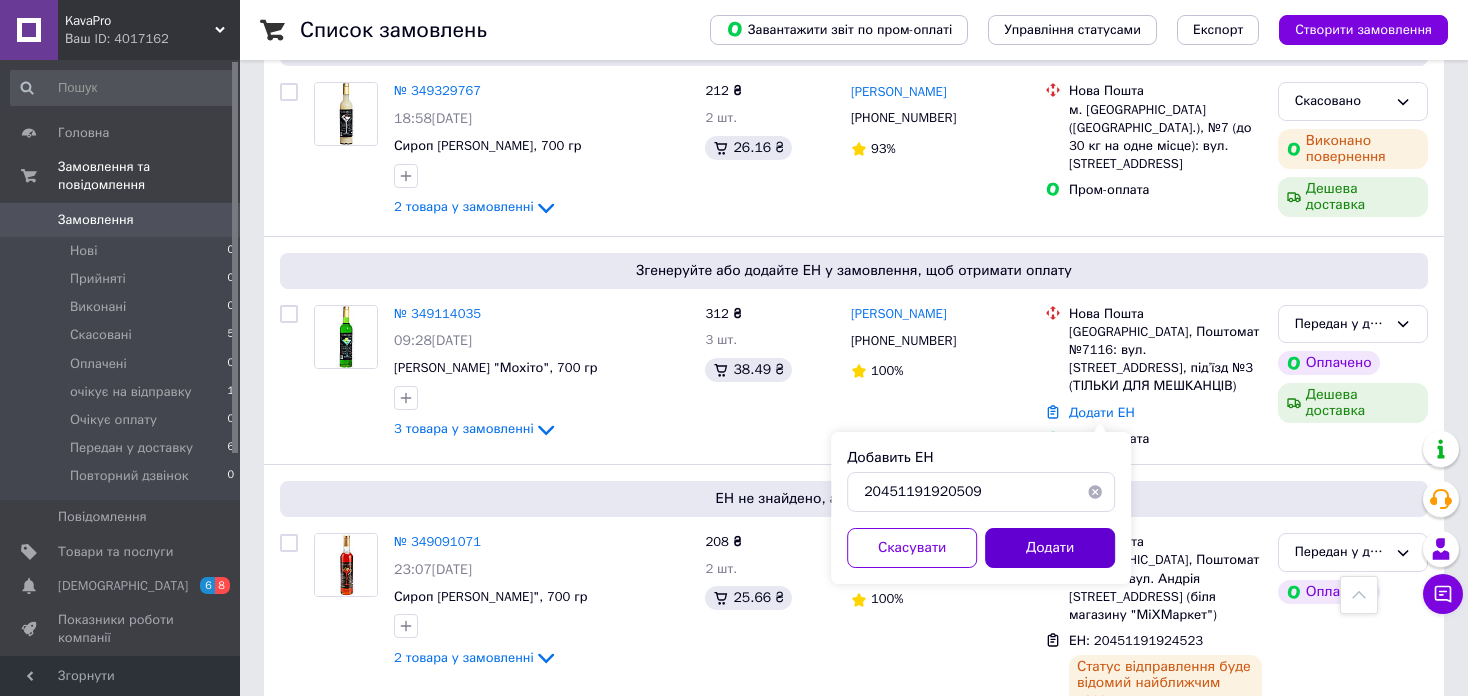 click on "Додати" at bounding box center (1050, 548) 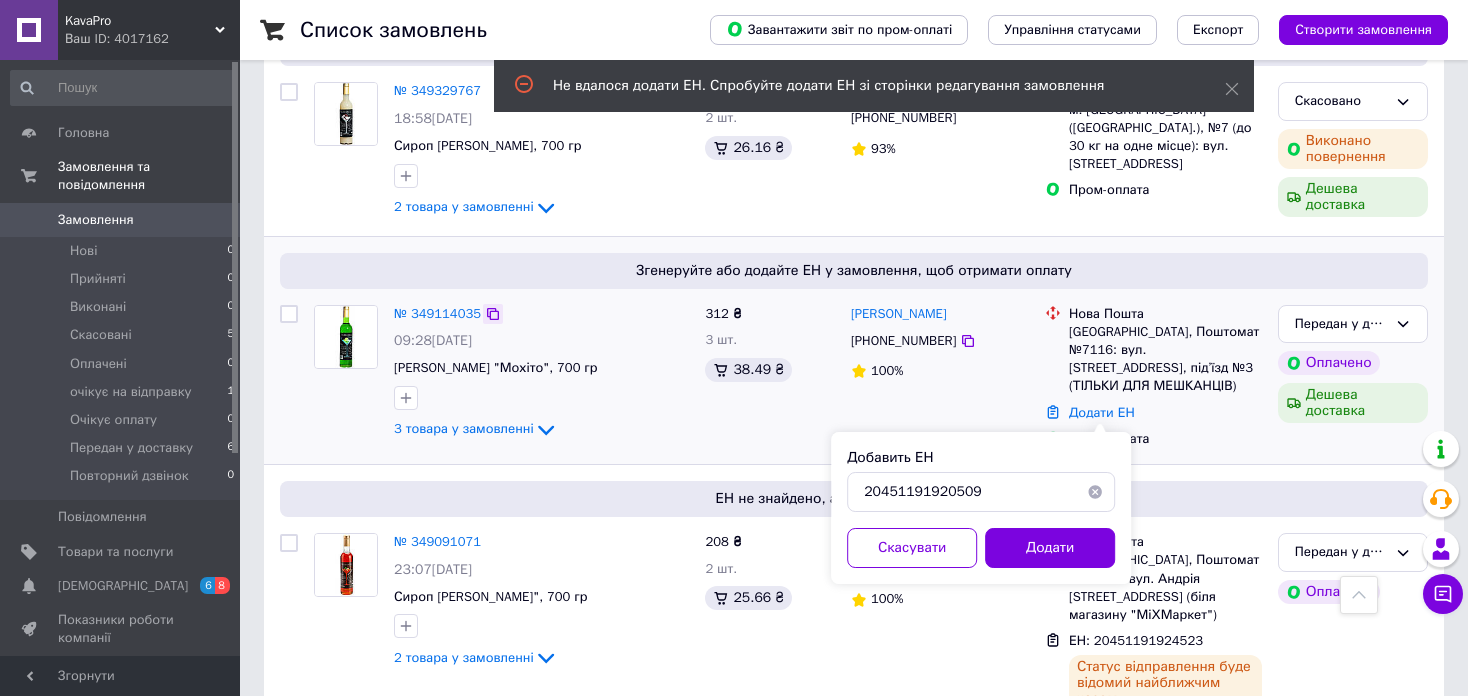 click 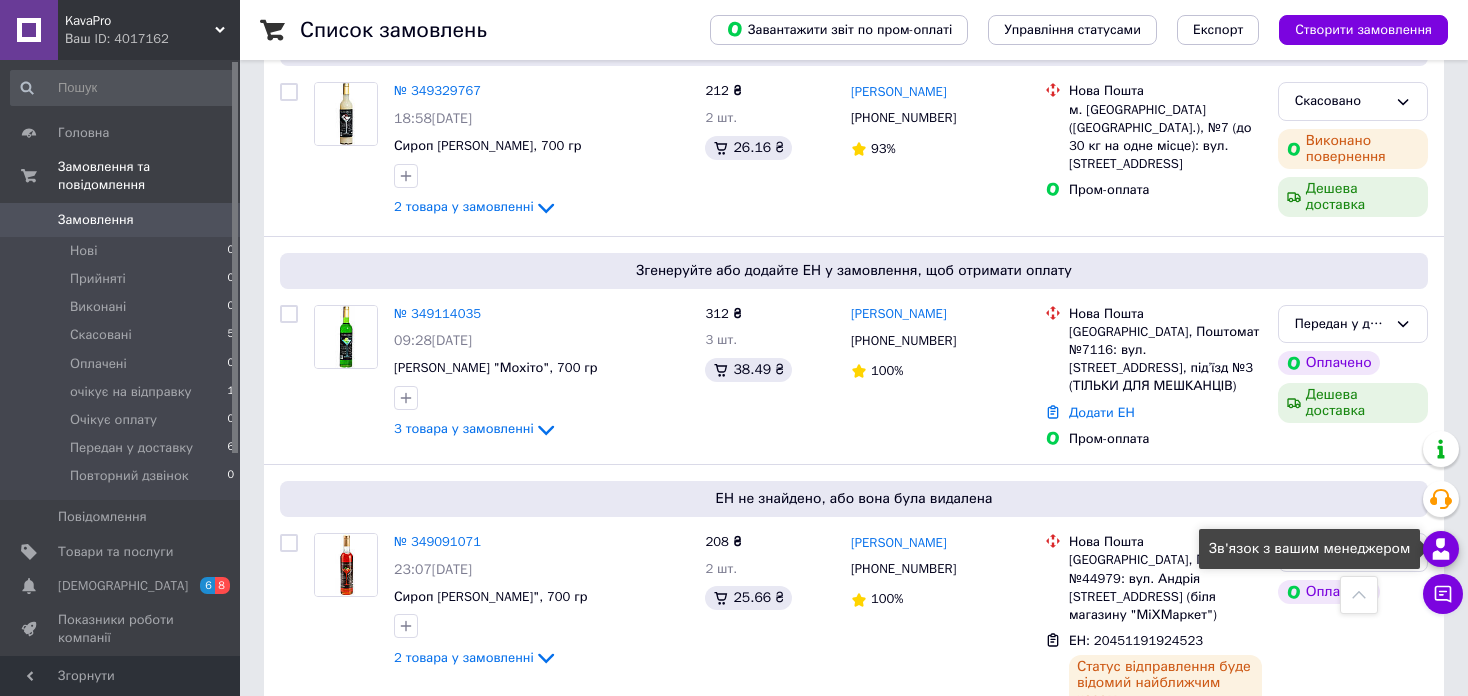 click 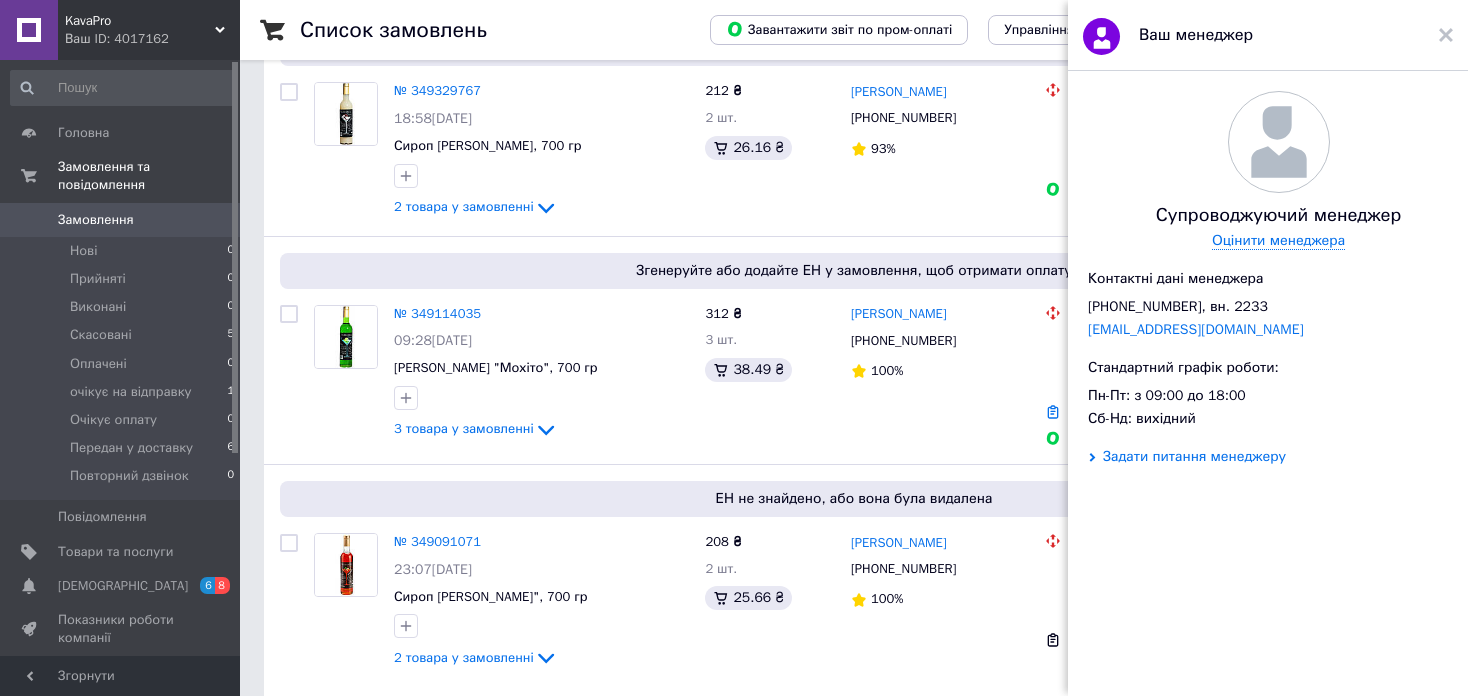 click on "Задати питання менеджеру" at bounding box center [1194, 457] 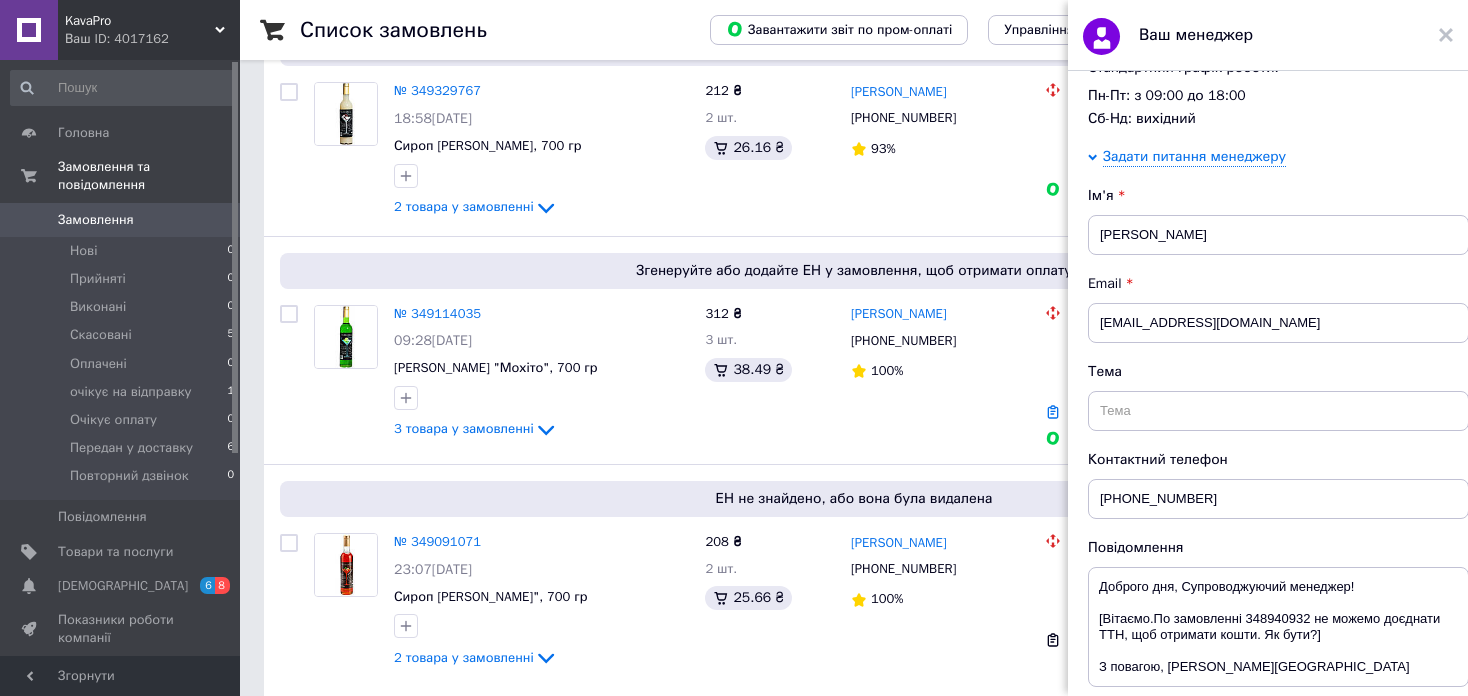 scroll, scrollTop: 436, scrollLeft: 0, axis: vertical 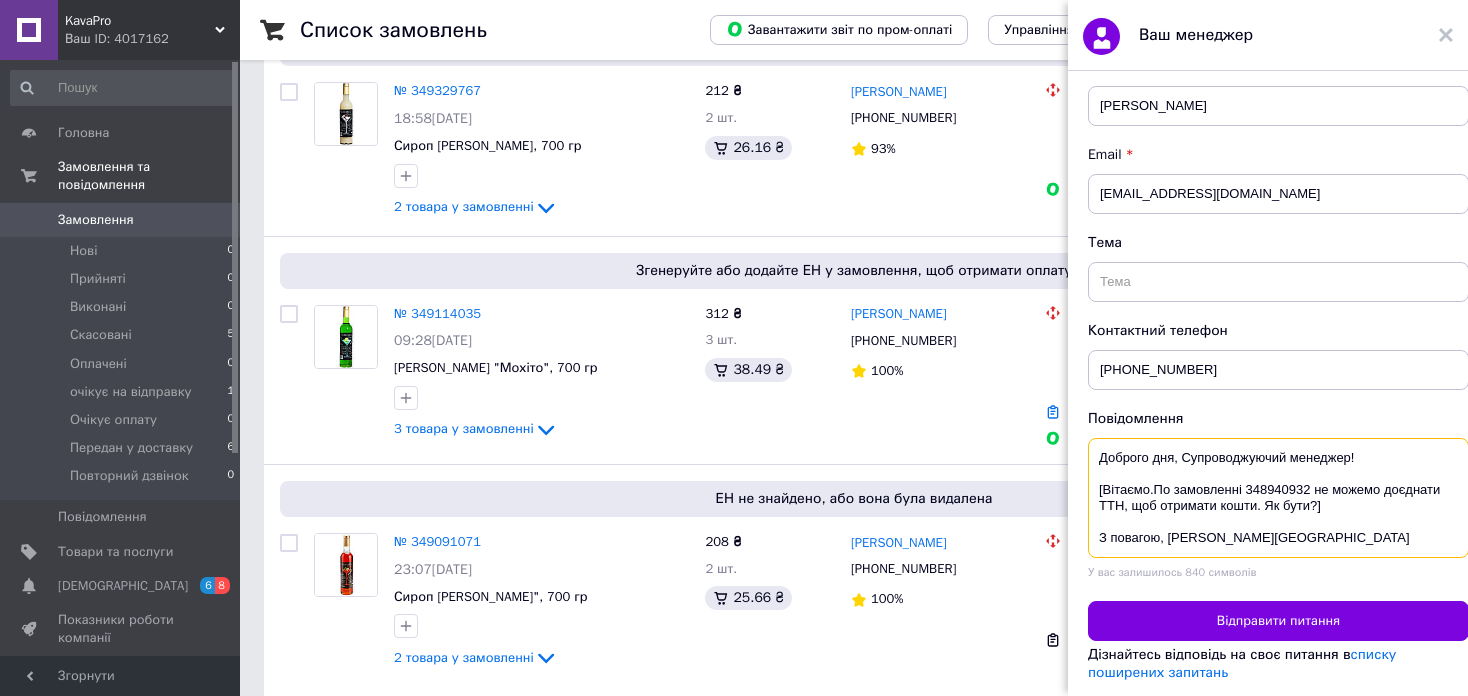click on "Доброго дня, Супроводжуючий менеджер!
[Вітаємо.По замовленні 348940932 не можемо доєднати ТТН, щоб отримати кошти. Як бути?]
З повагою, Агнія Луценко" at bounding box center [1278, 498] 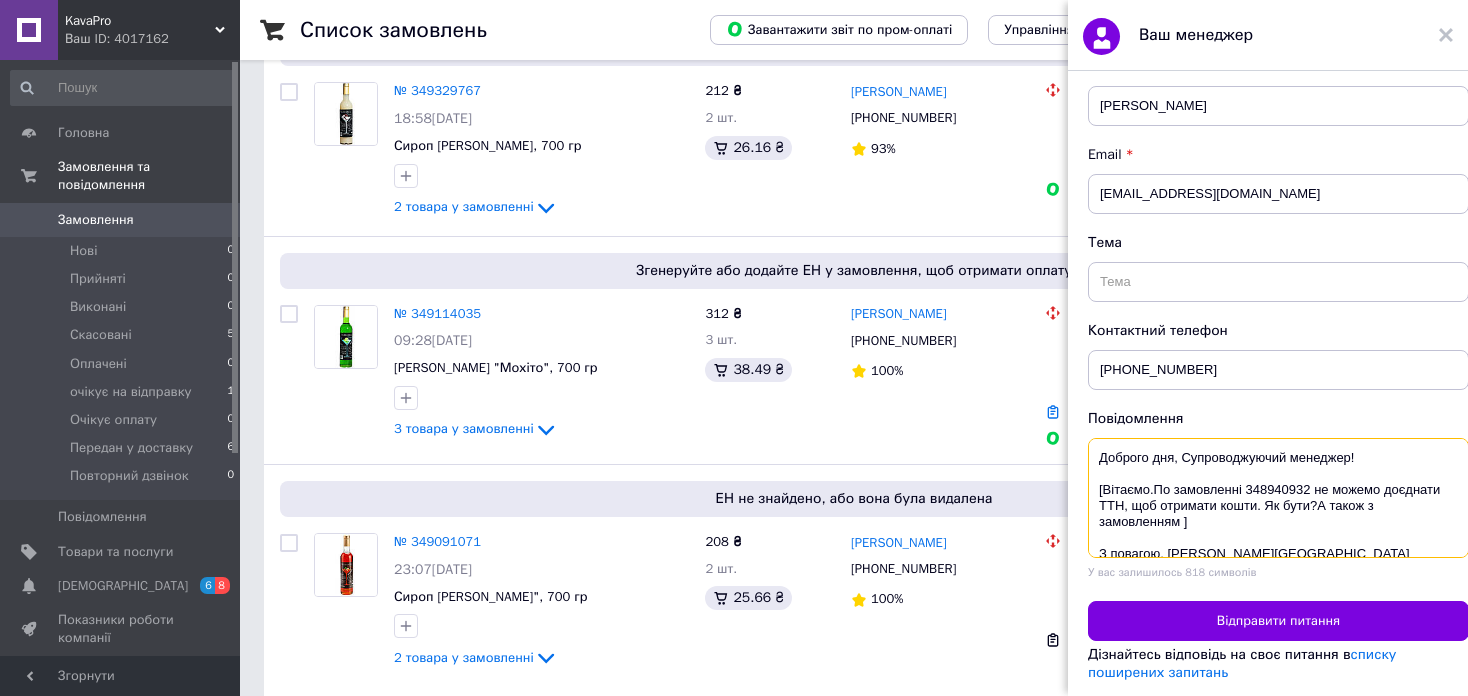 paste on "349114035" 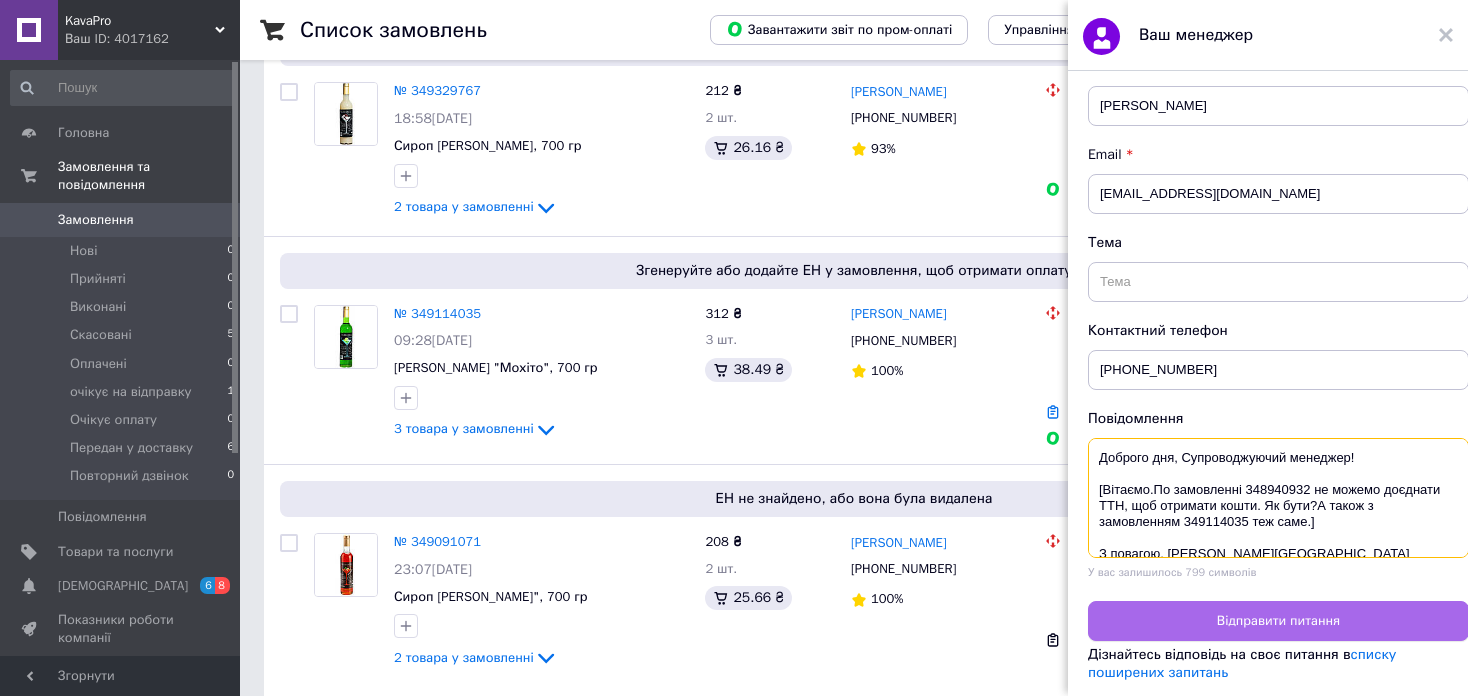 type on "Доброго дня, Супроводжуючий менеджер!
[Вітаємо.По замовленні 348940932 не можемо доєднати ТТН, щоб отримати кошти. Як бути?А також з замовленням 349114035 теж саме.]
З повагою, Агнія Луценко" 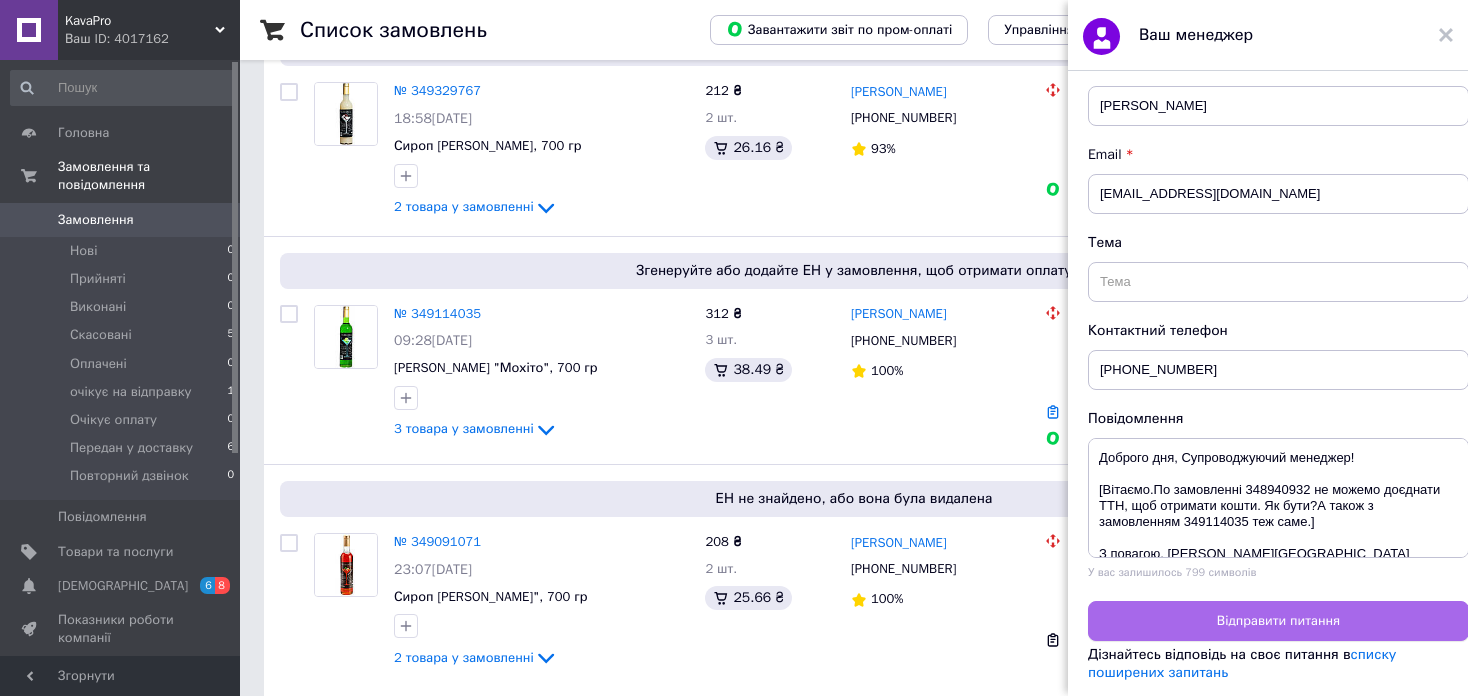 click on "Відправити питання" at bounding box center [1278, 621] 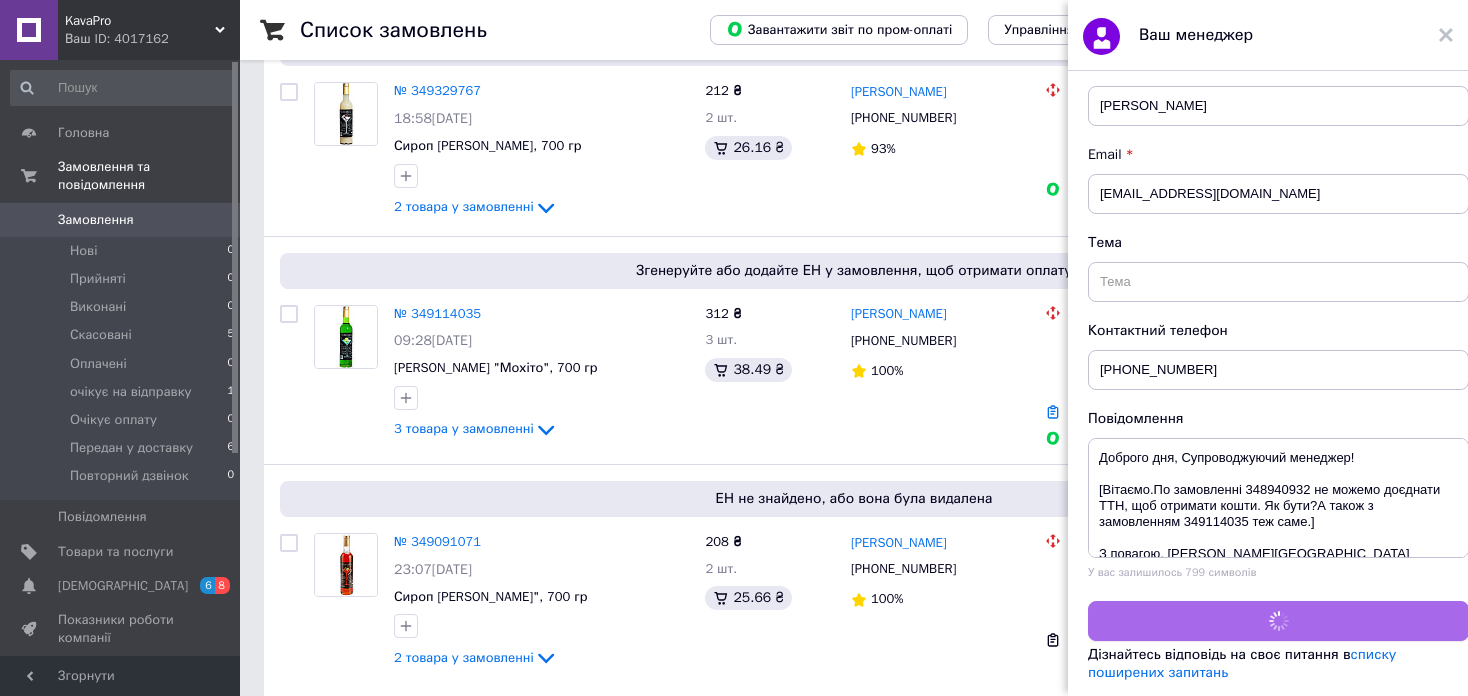 scroll, scrollTop: 0, scrollLeft: 0, axis: both 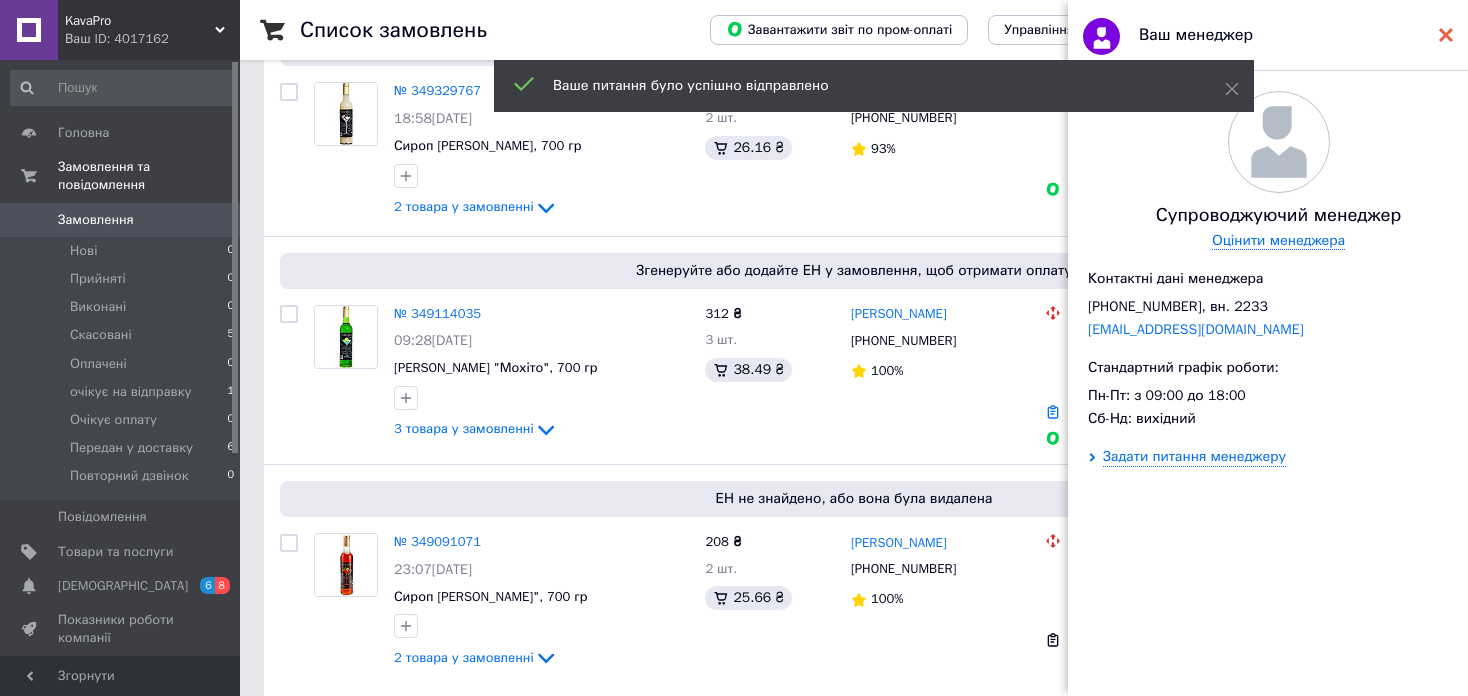 click 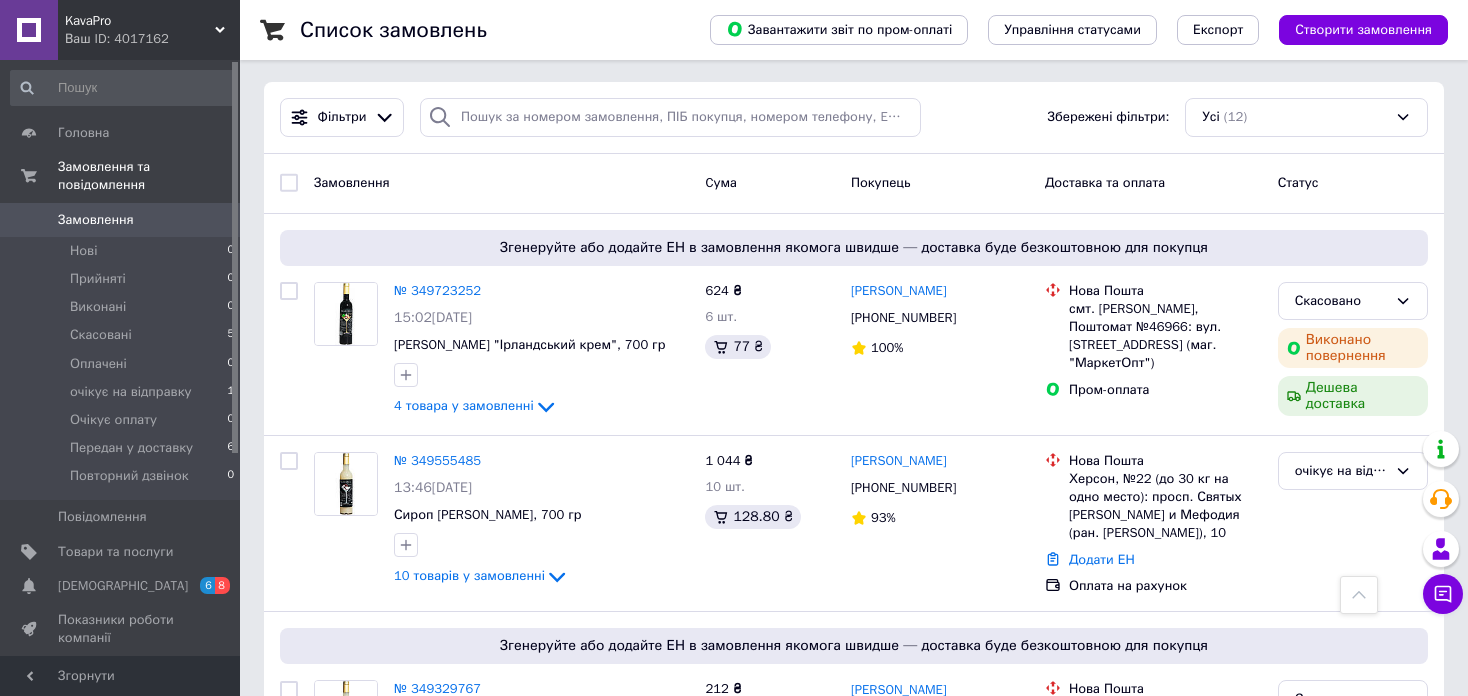 scroll, scrollTop: 0, scrollLeft: 0, axis: both 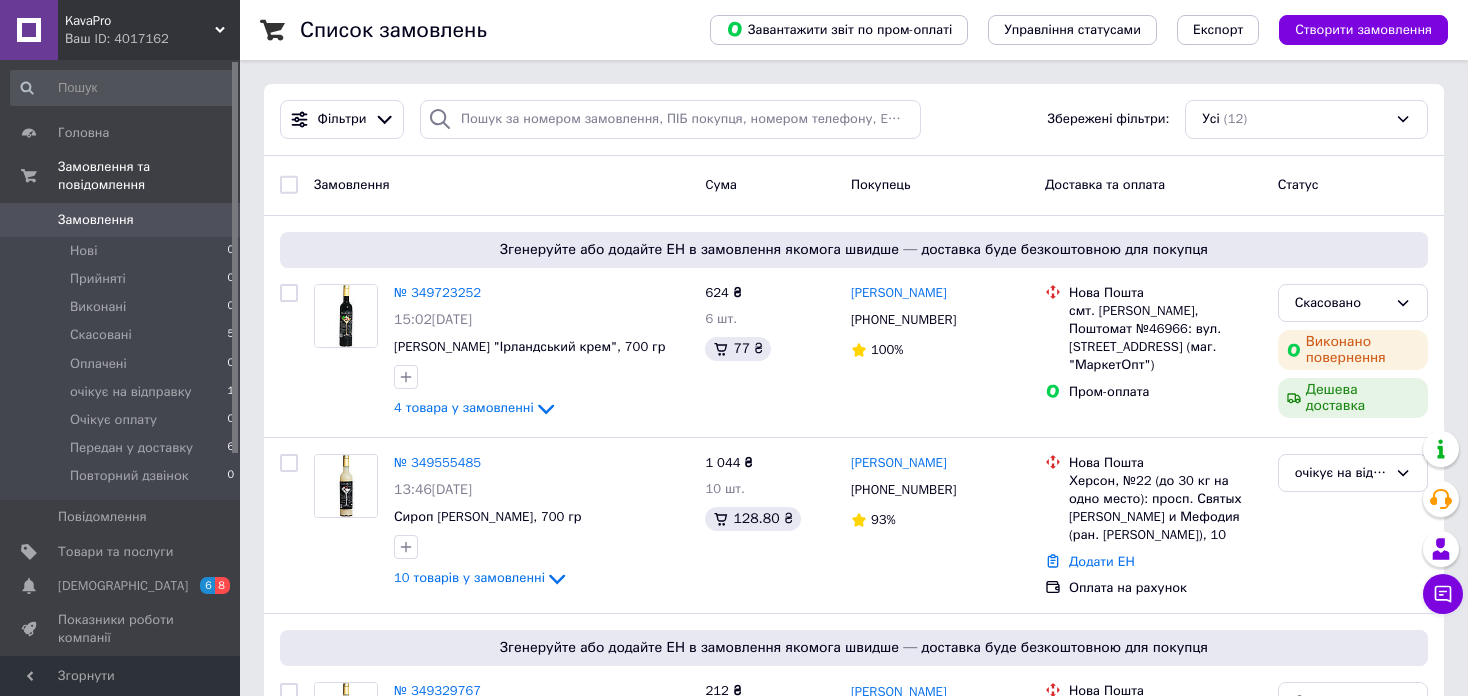 click on "Замовлення" at bounding box center (121, 220) 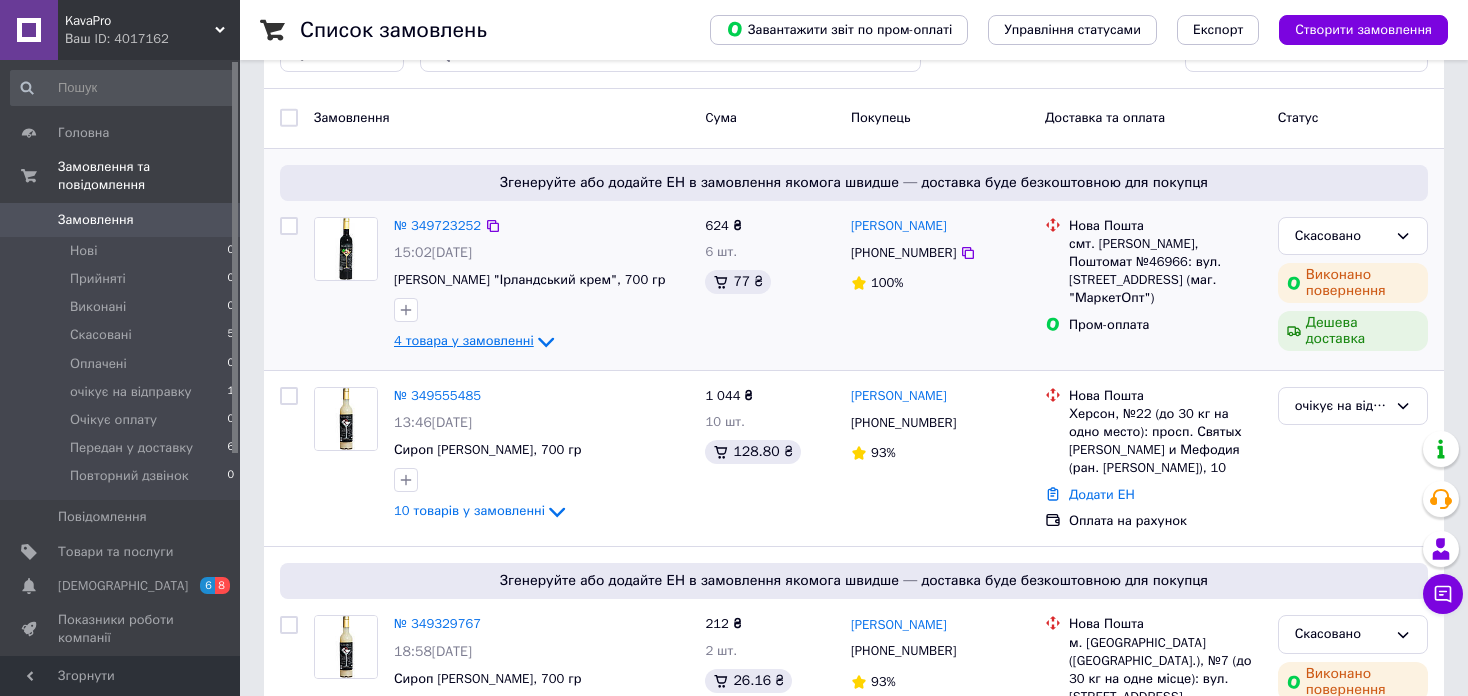 scroll, scrollTop: 0, scrollLeft: 0, axis: both 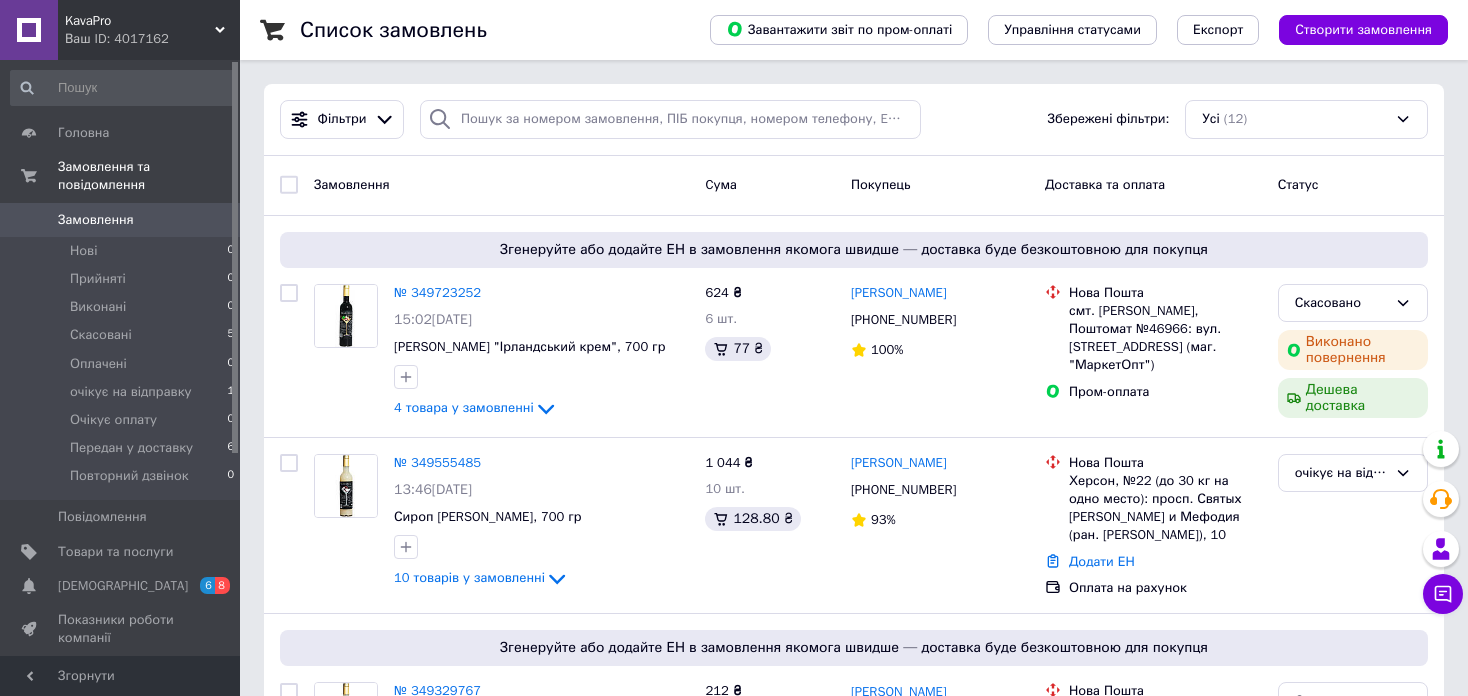 click on "Замовлення" at bounding box center [96, 220] 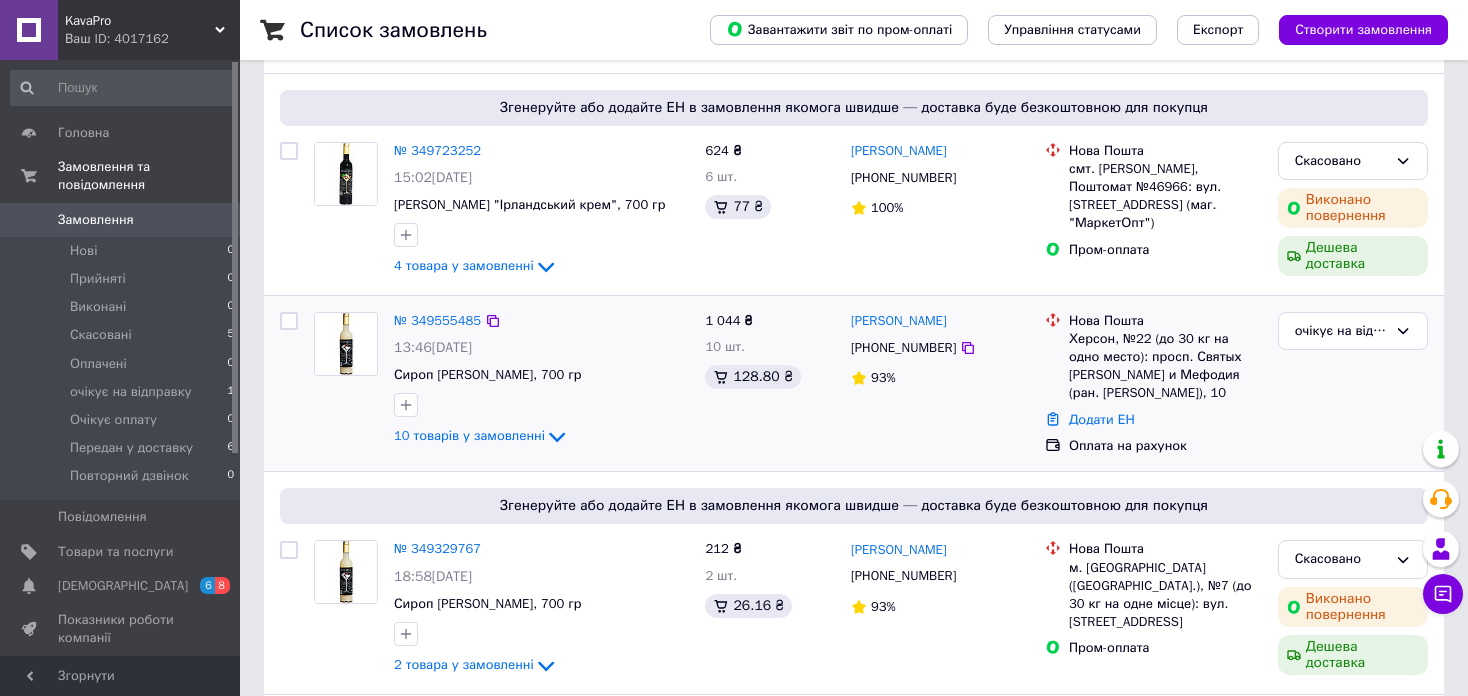 scroll, scrollTop: 0, scrollLeft: 0, axis: both 